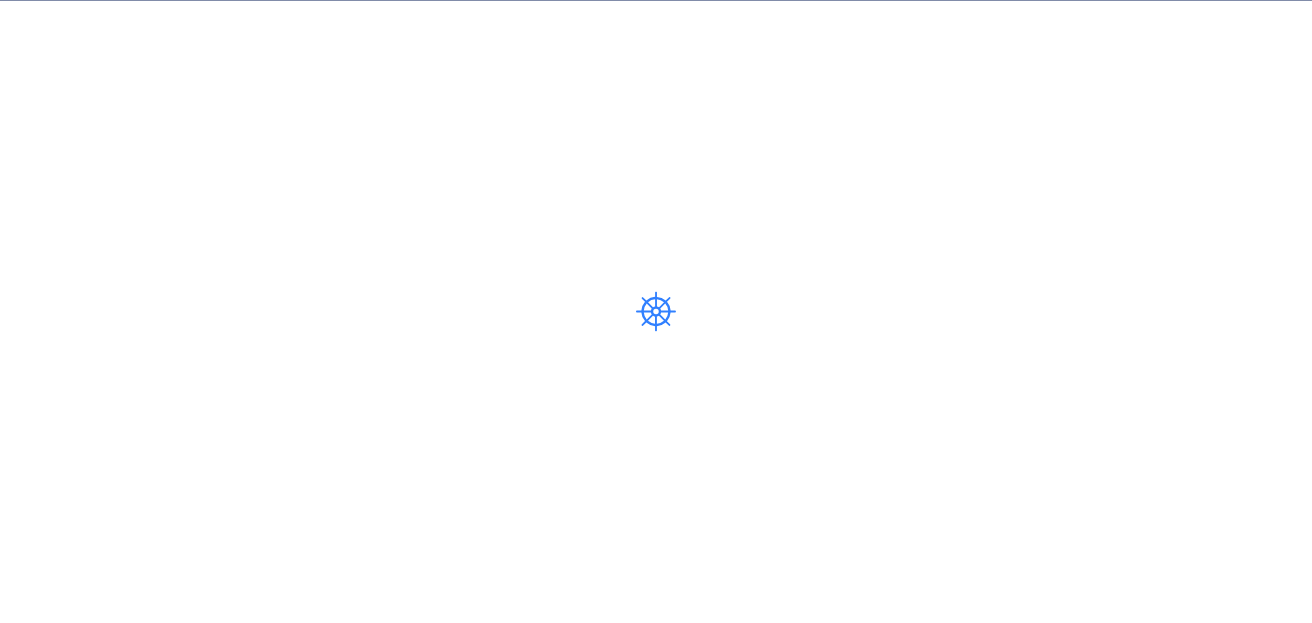 scroll, scrollTop: 0, scrollLeft: 0, axis: both 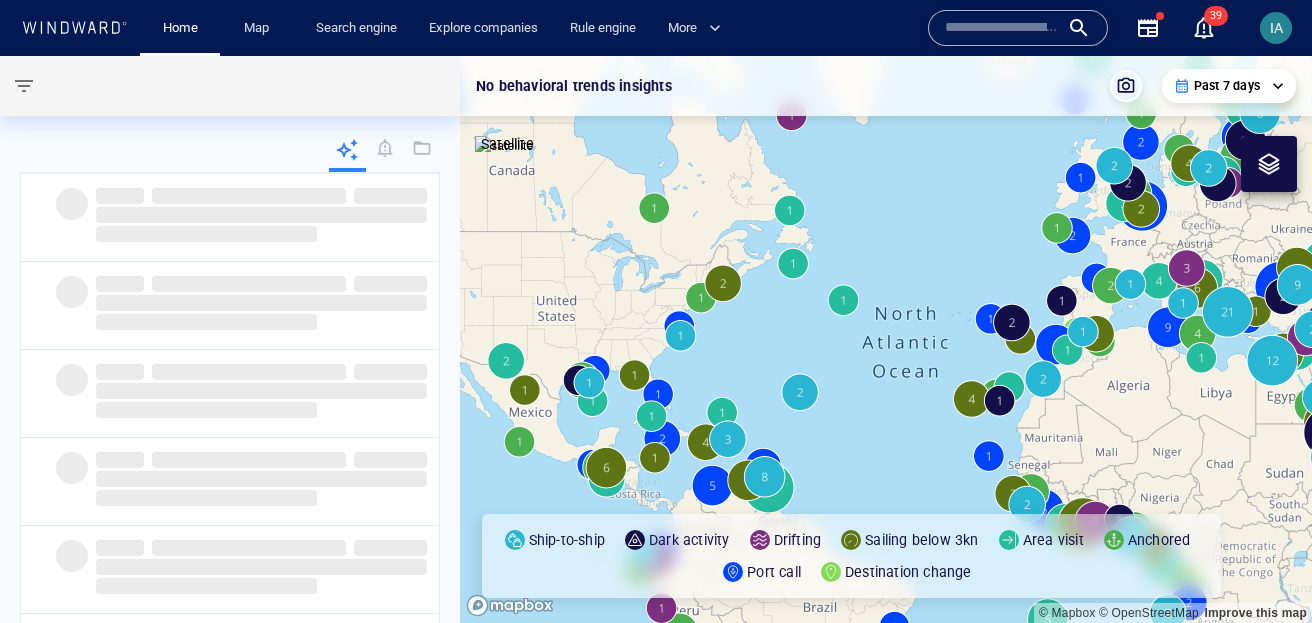 click at bounding box center [1002, 28] 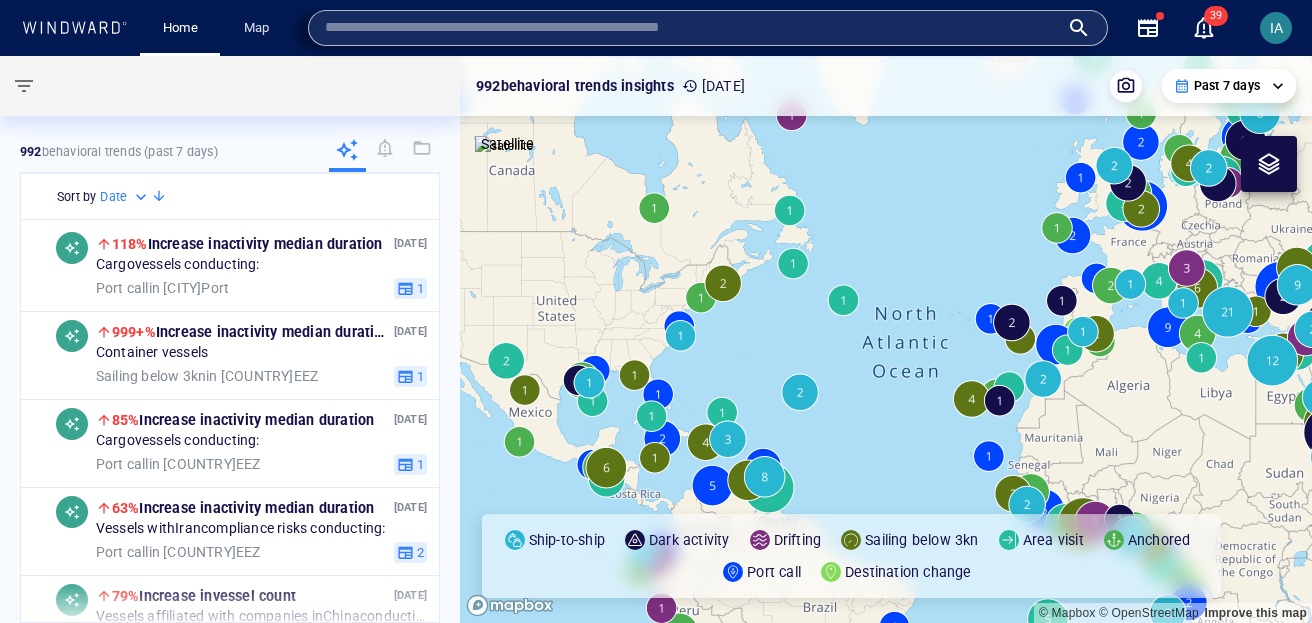 paste on "***" 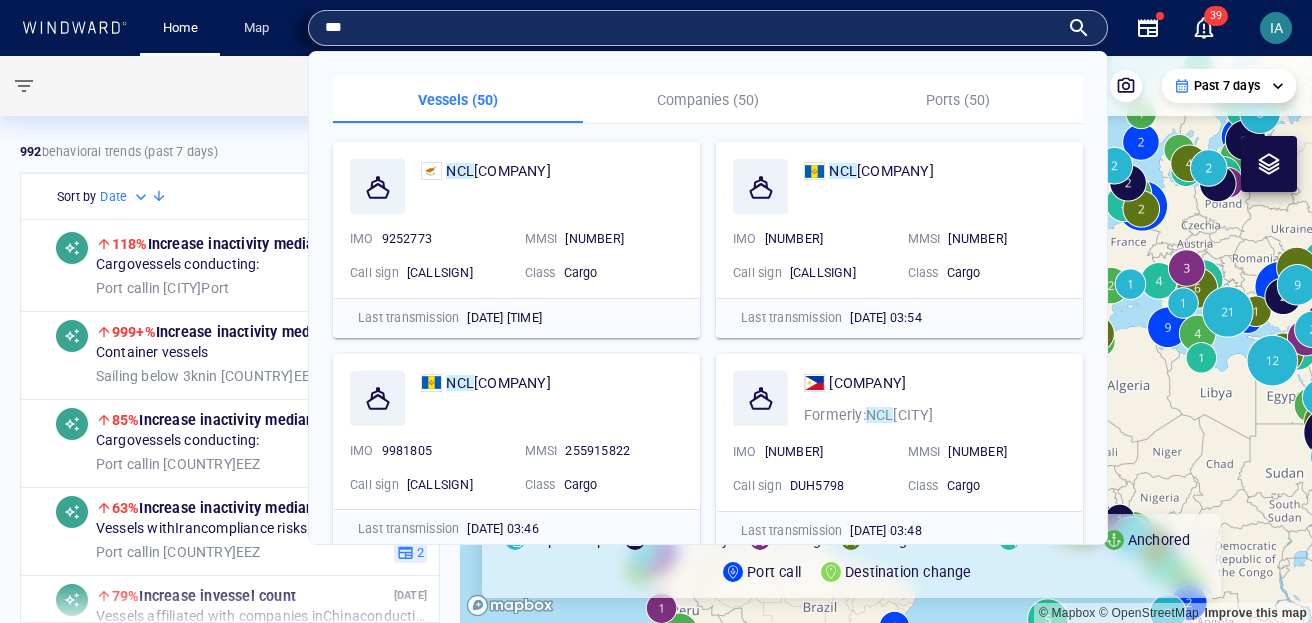 type on "***" 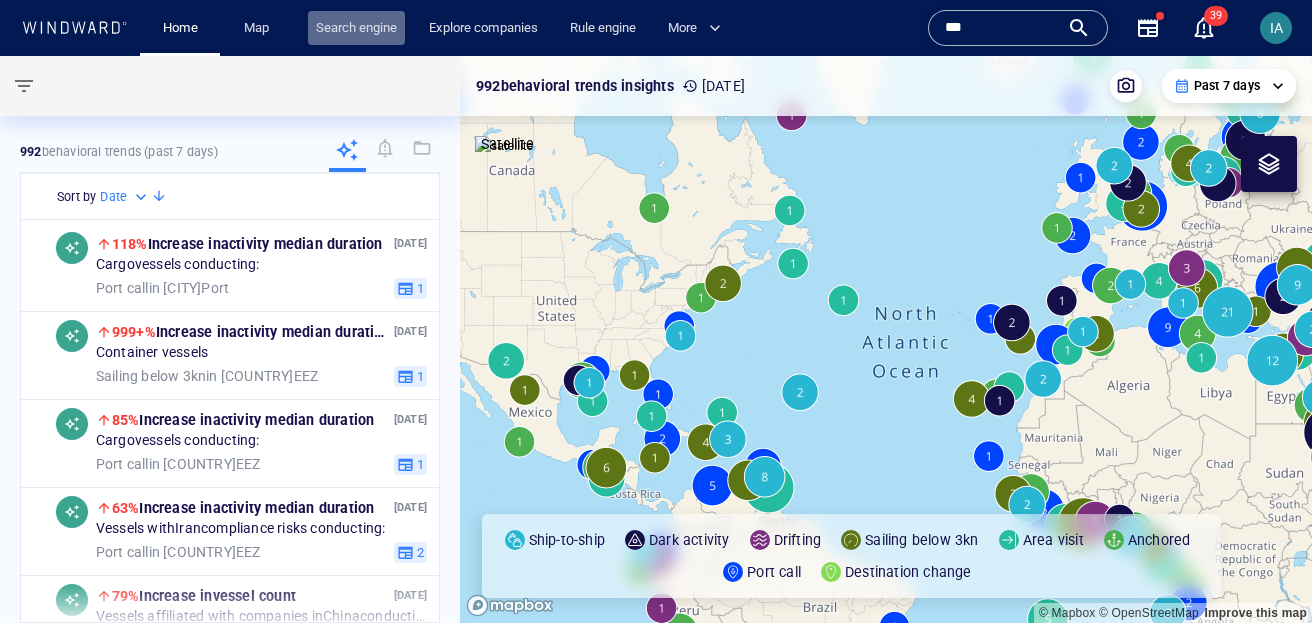click on "Search engine" at bounding box center [356, 28] 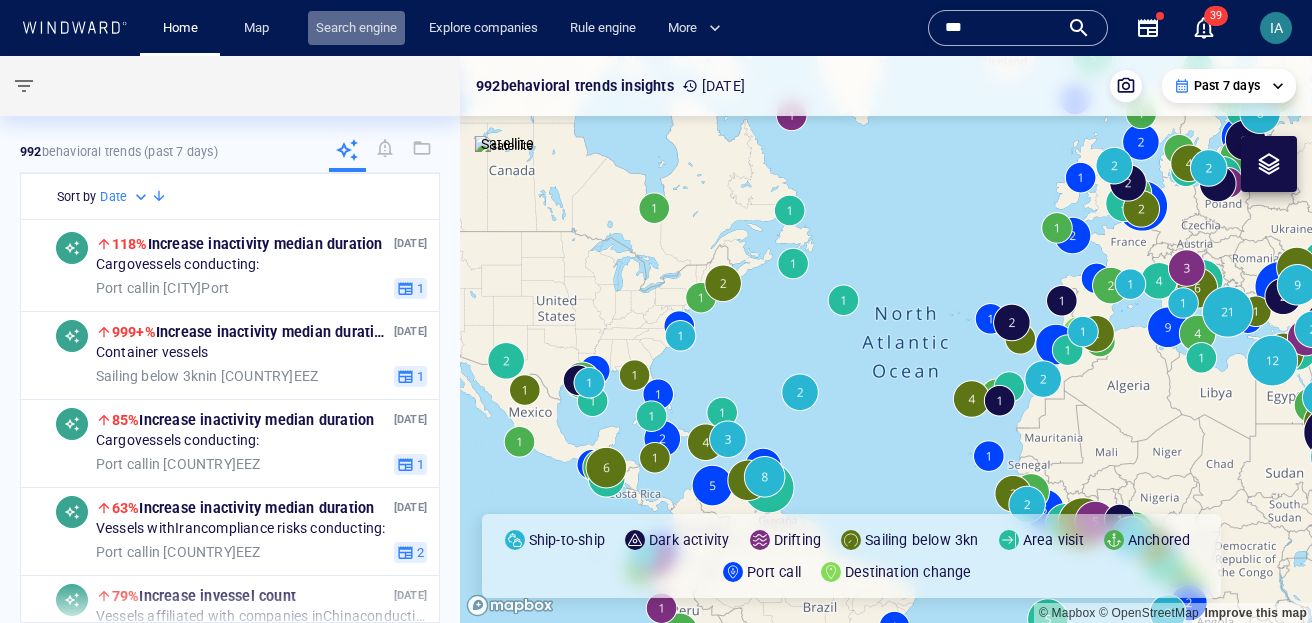 scroll, scrollTop: 0, scrollLeft: 0, axis: both 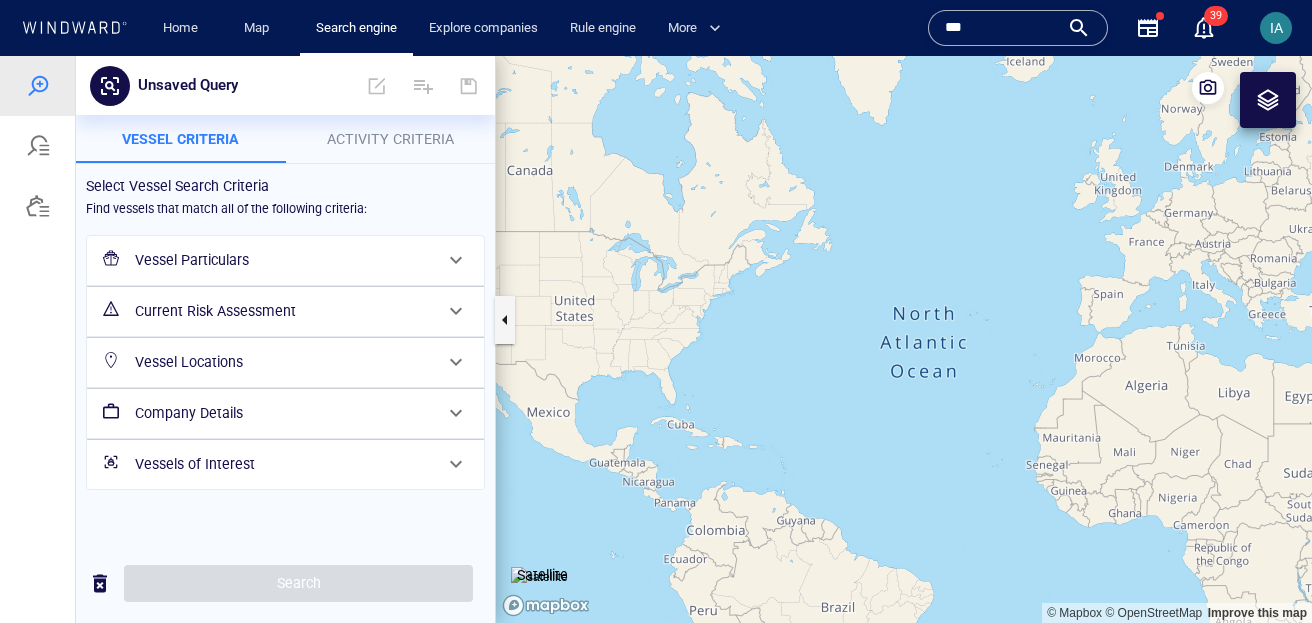 click on "Vessel Particulars" at bounding box center (283, 260) 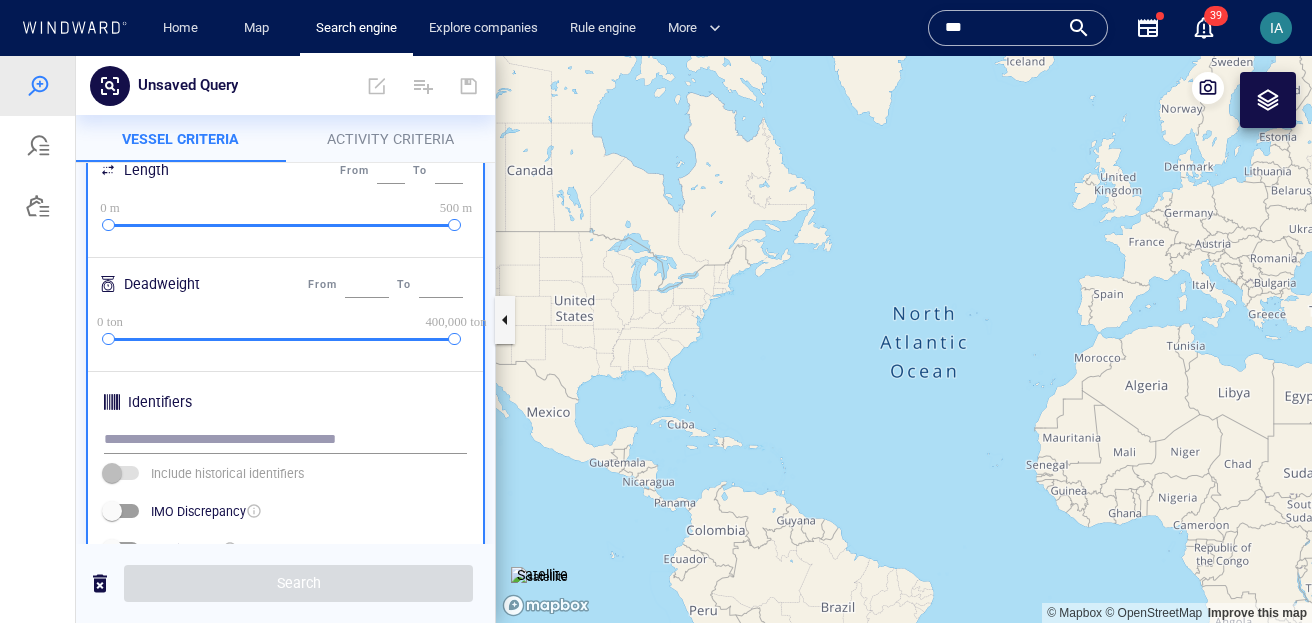 scroll, scrollTop: 562, scrollLeft: 0, axis: vertical 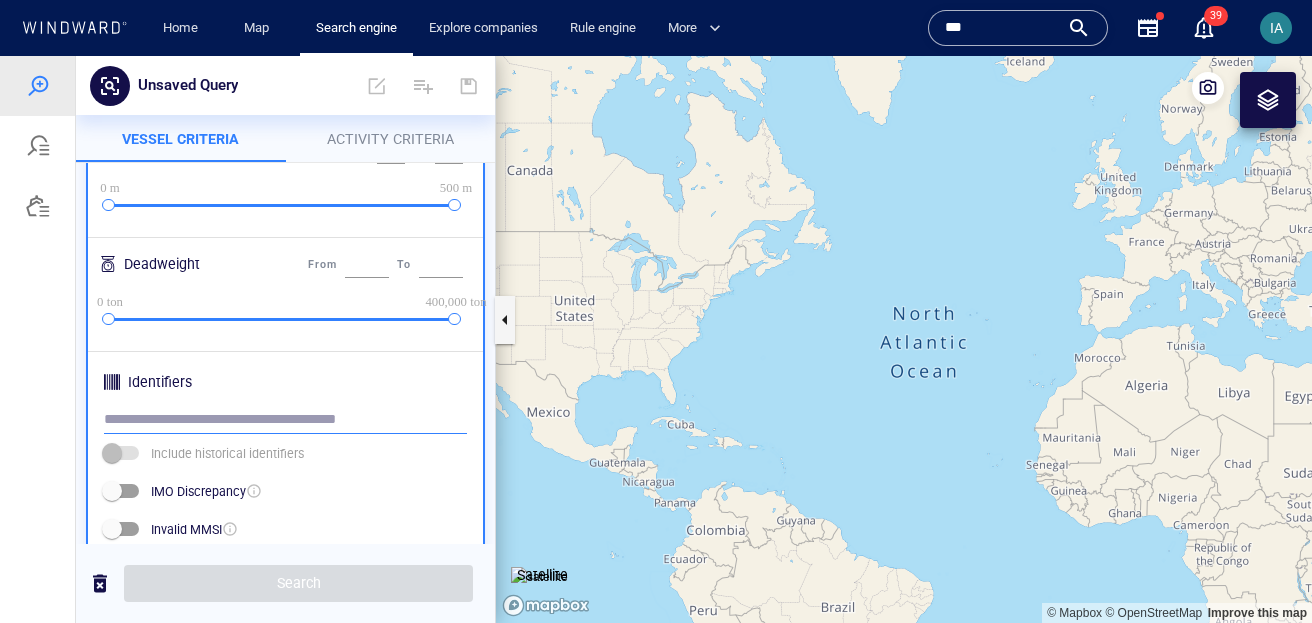 click at bounding box center [285, 420] 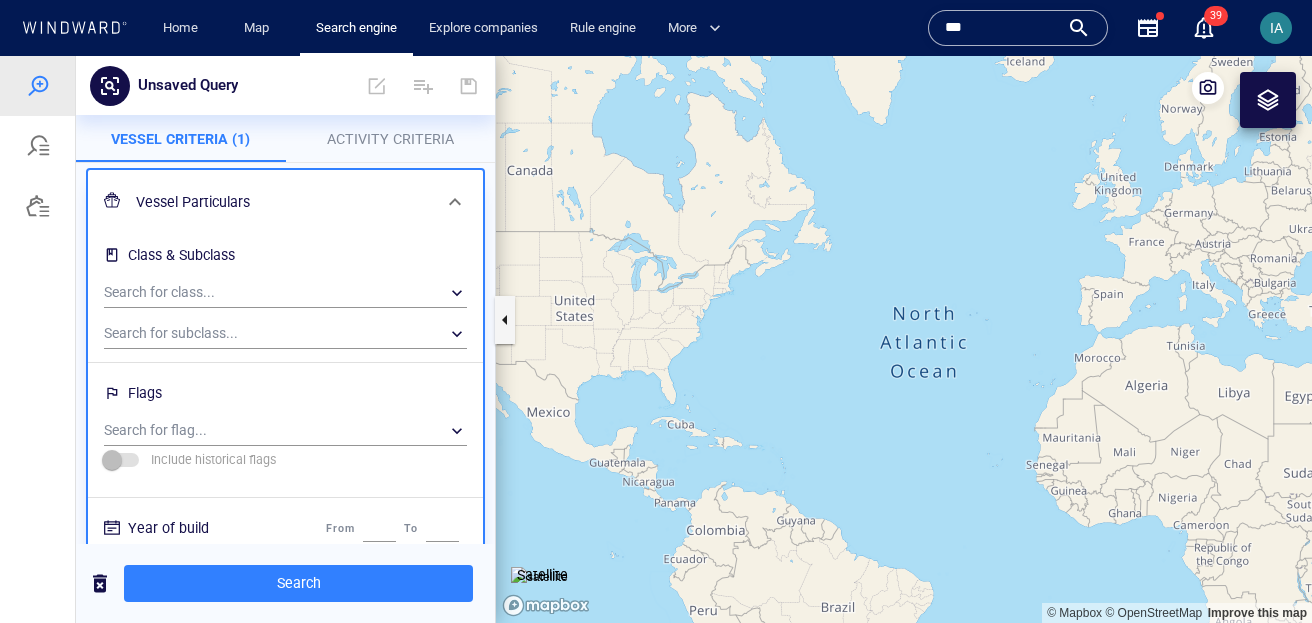scroll, scrollTop: 0, scrollLeft: 0, axis: both 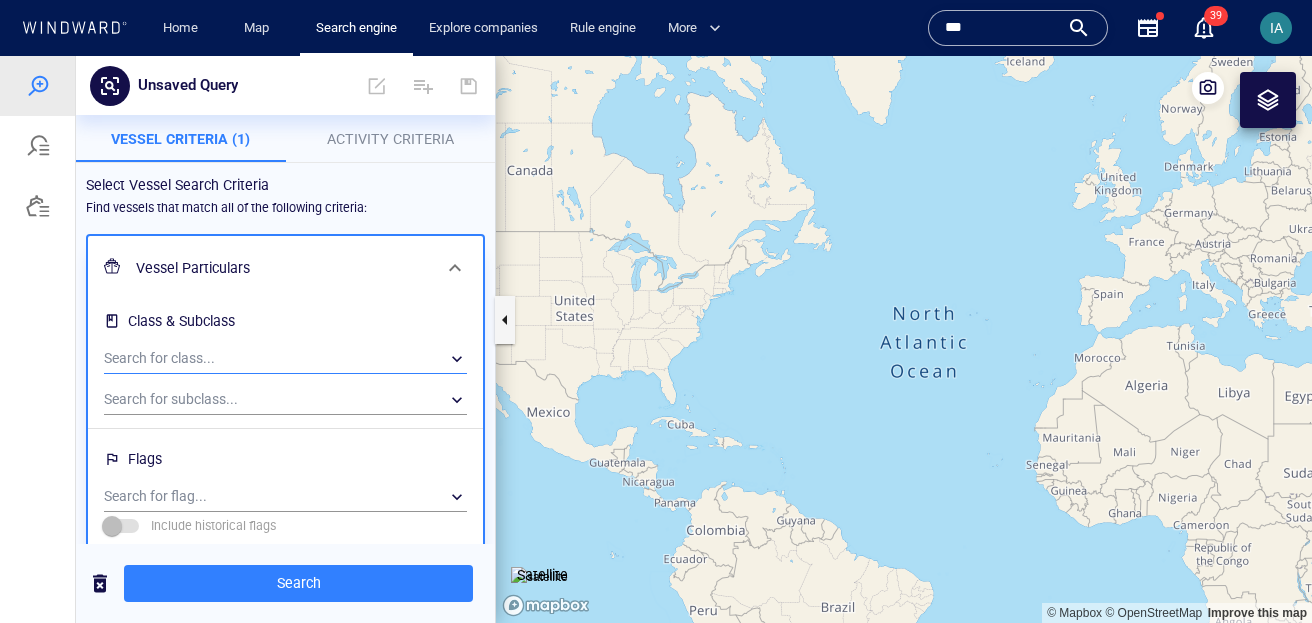 type on "***" 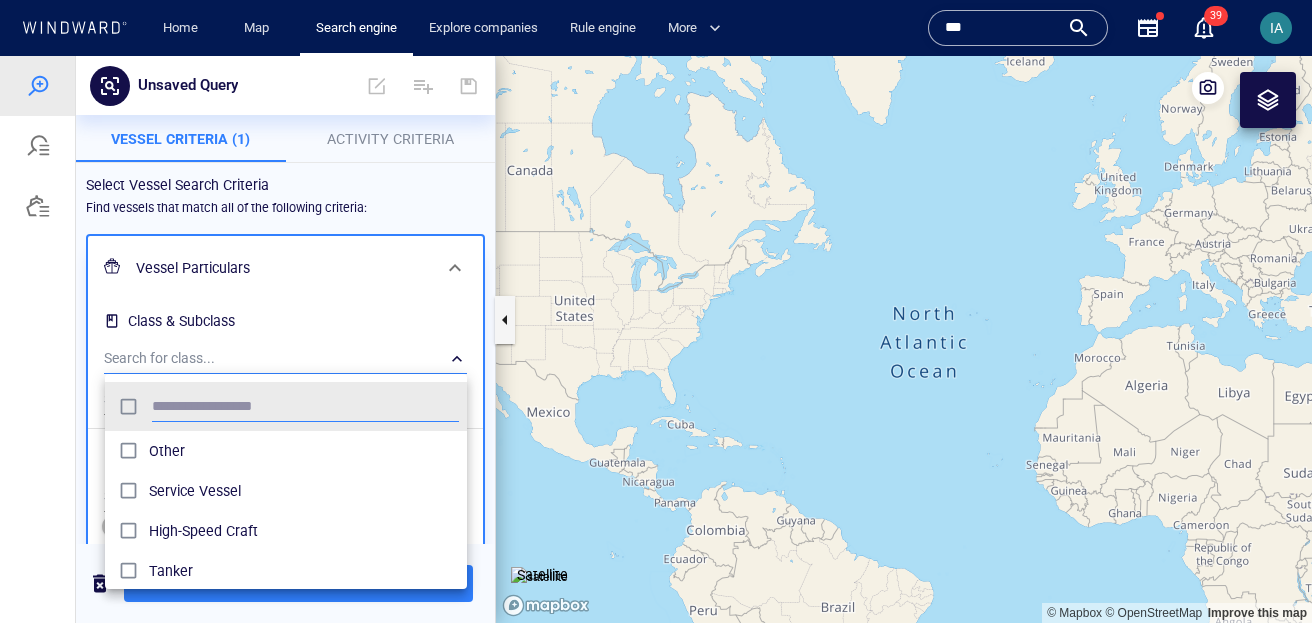 scroll, scrollTop: 0, scrollLeft: 1, axis: horizontal 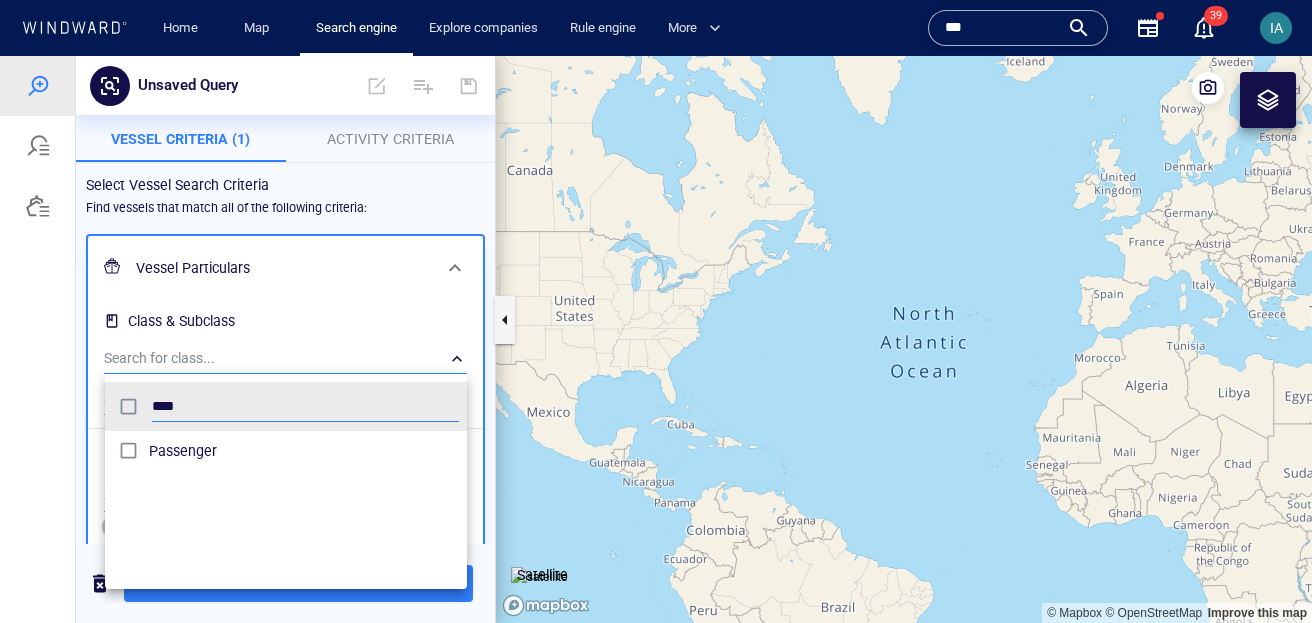 type on "****" 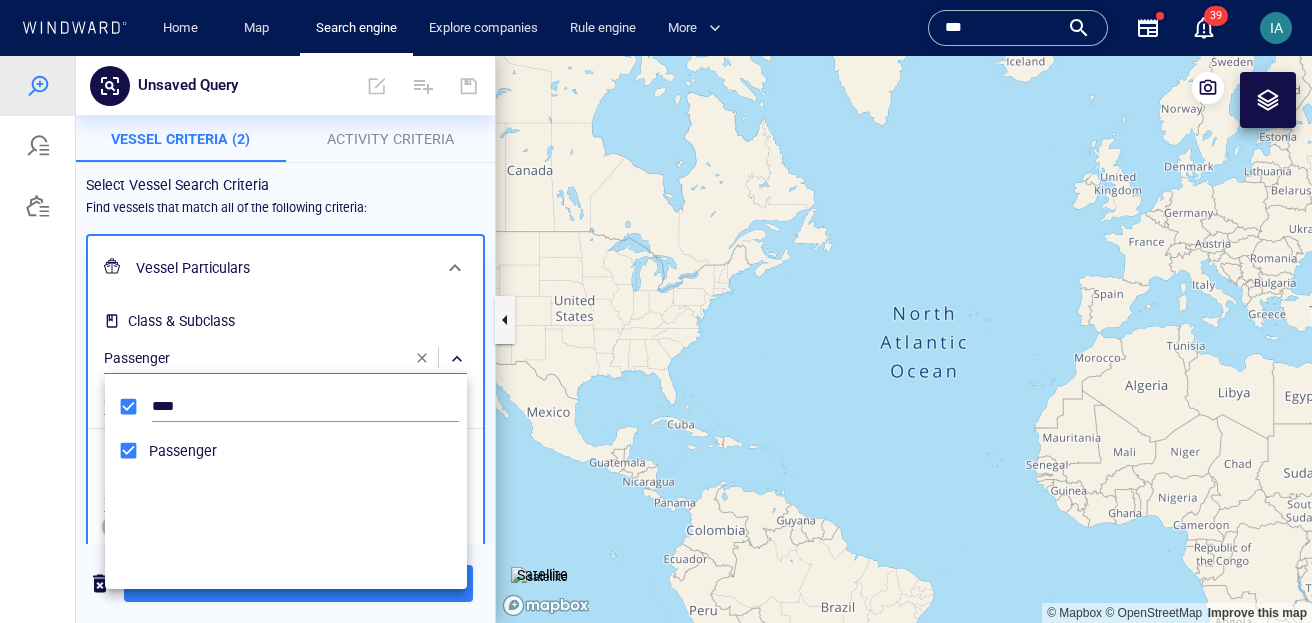 click at bounding box center [656, 339] 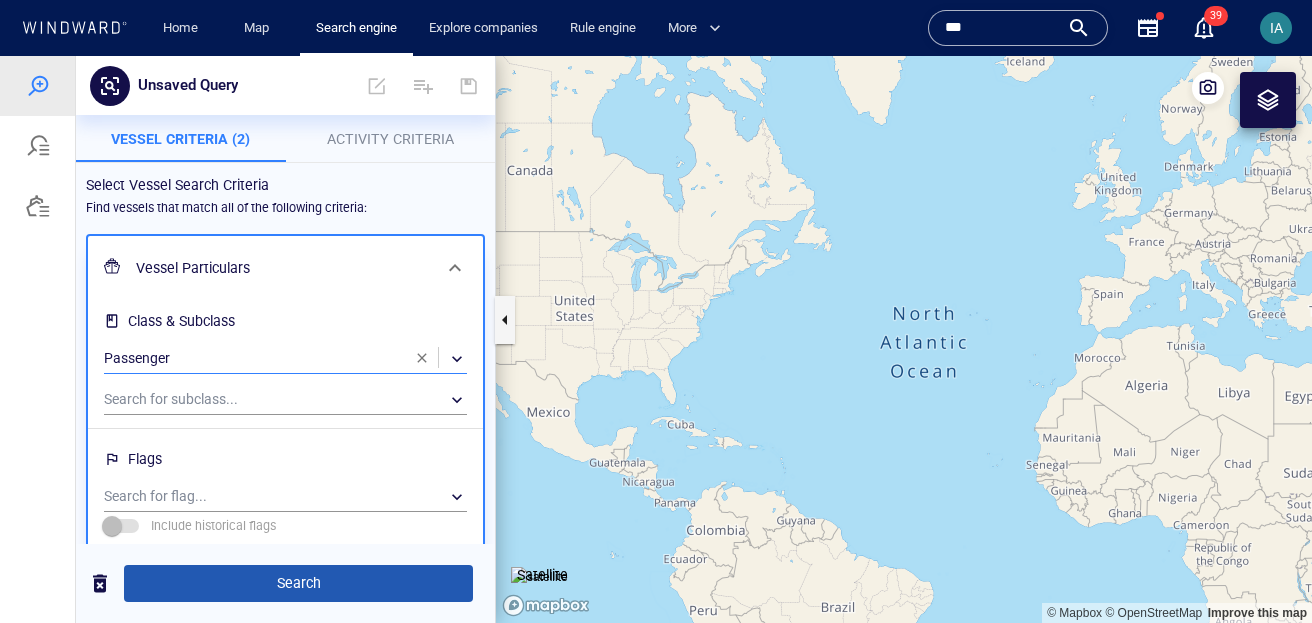 click on "Search" at bounding box center (298, 583) 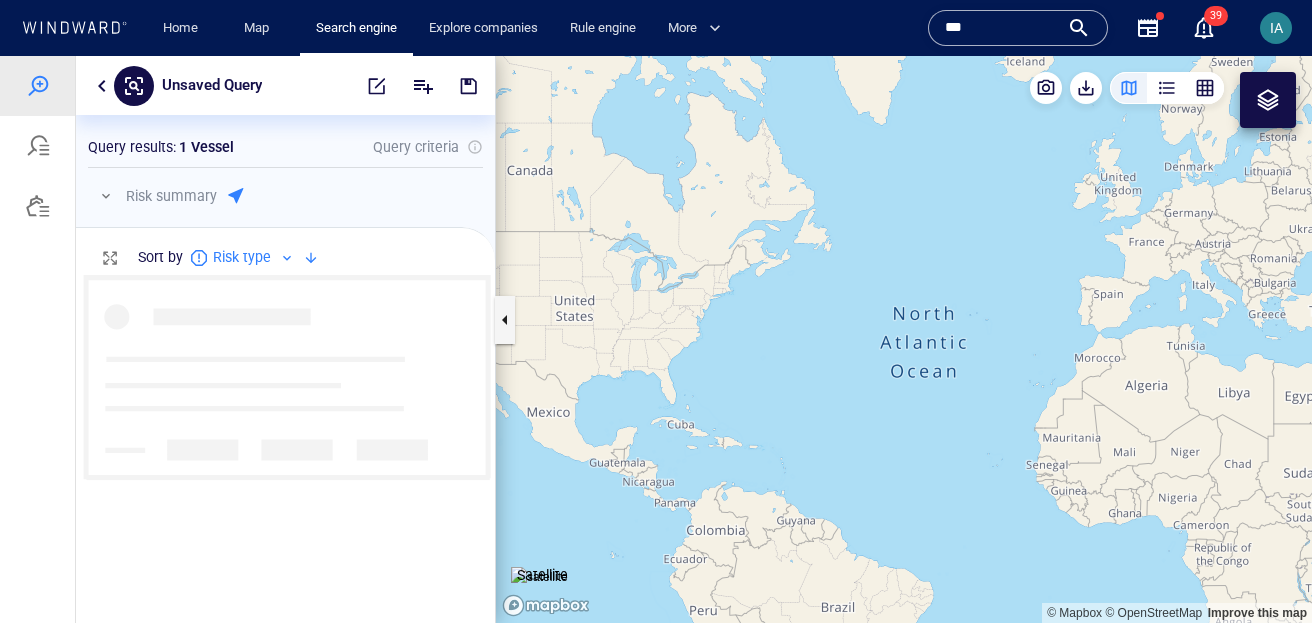 scroll, scrollTop: 0, scrollLeft: 1, axis: horizontal 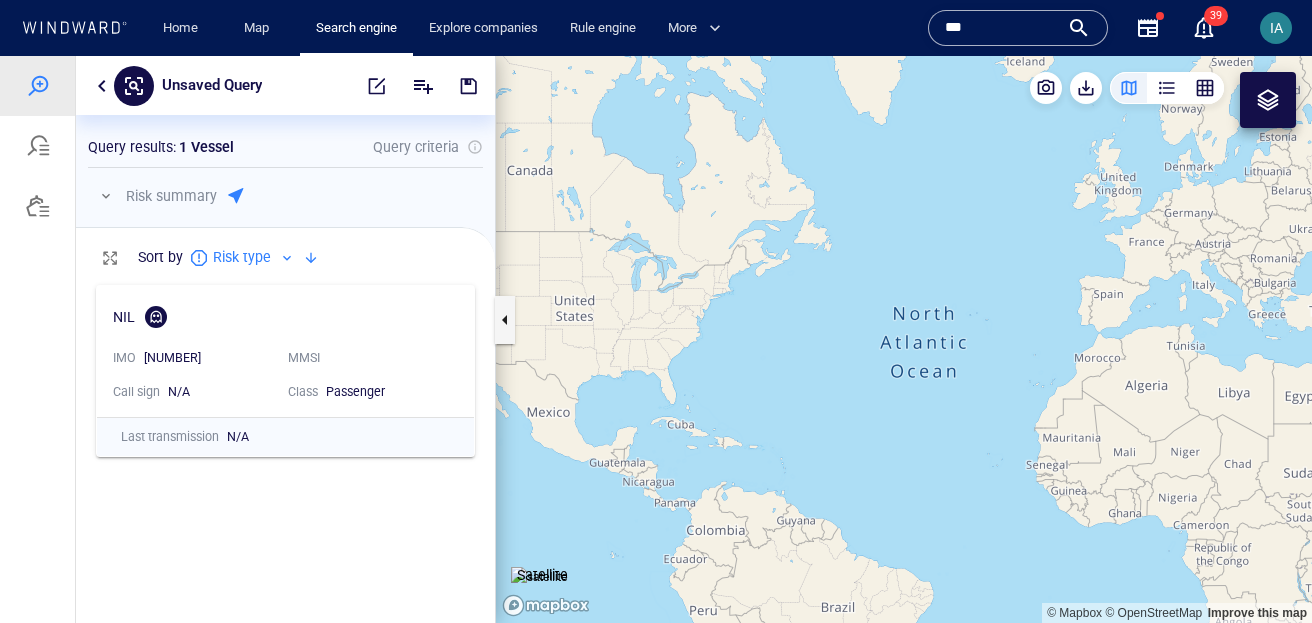 click on "***" at bounding box center (1002, 28) 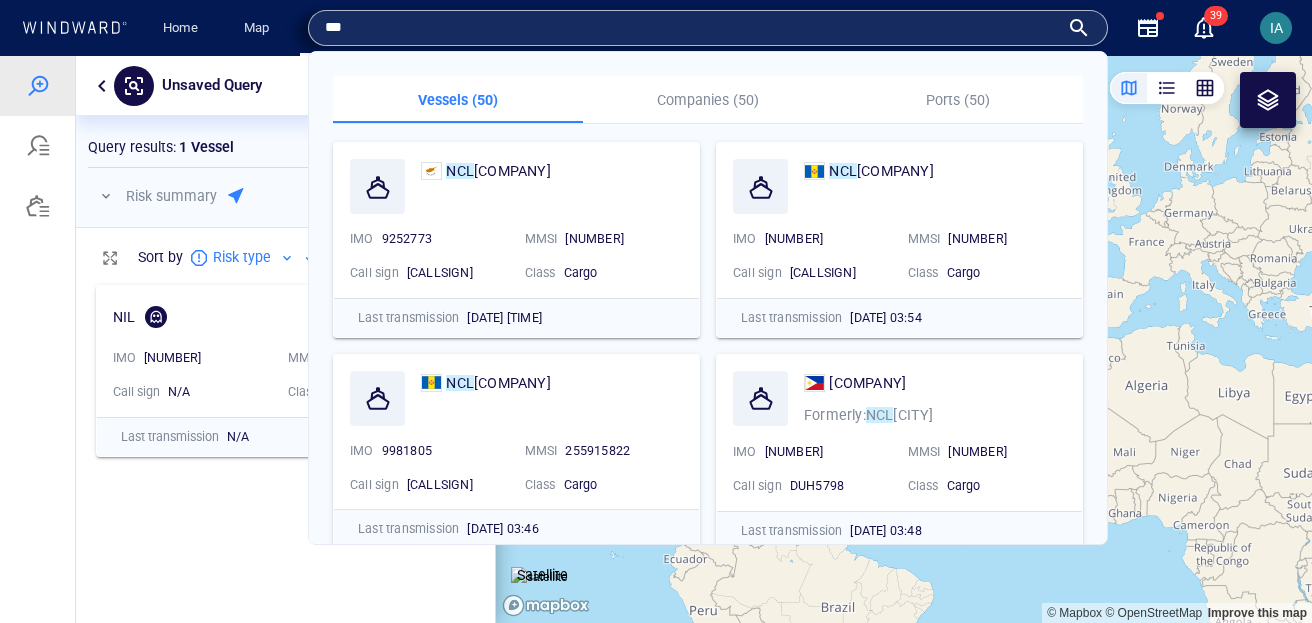 click on "***" at bounding box center (692, 28) 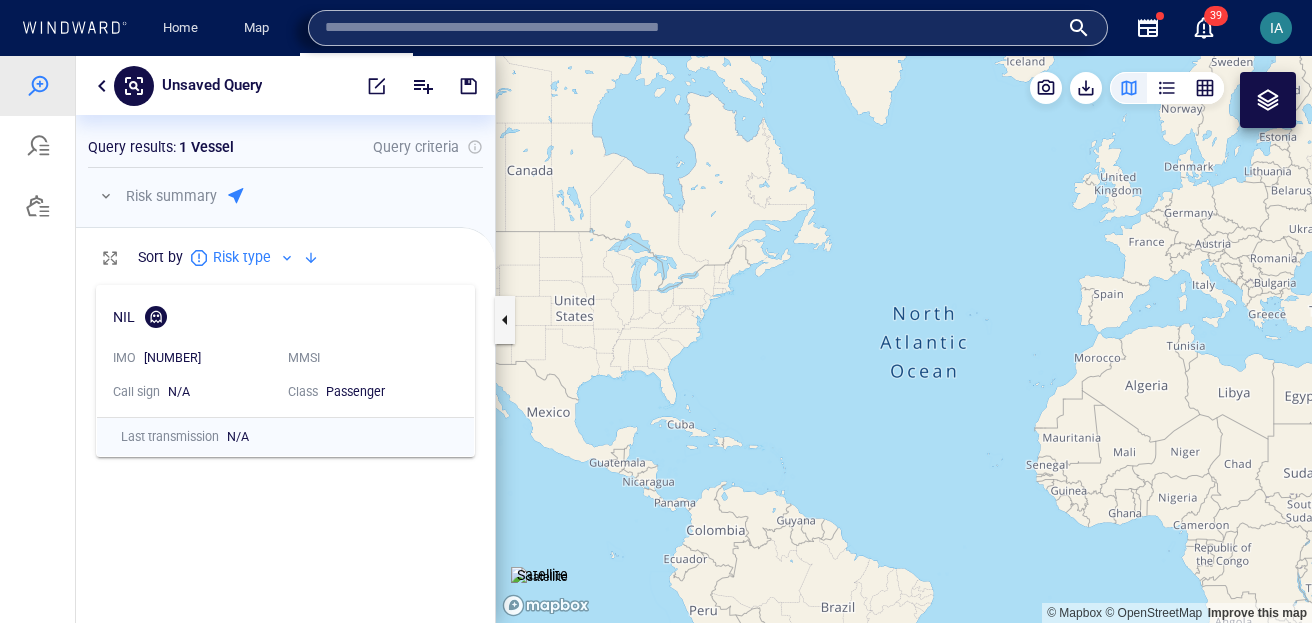 type 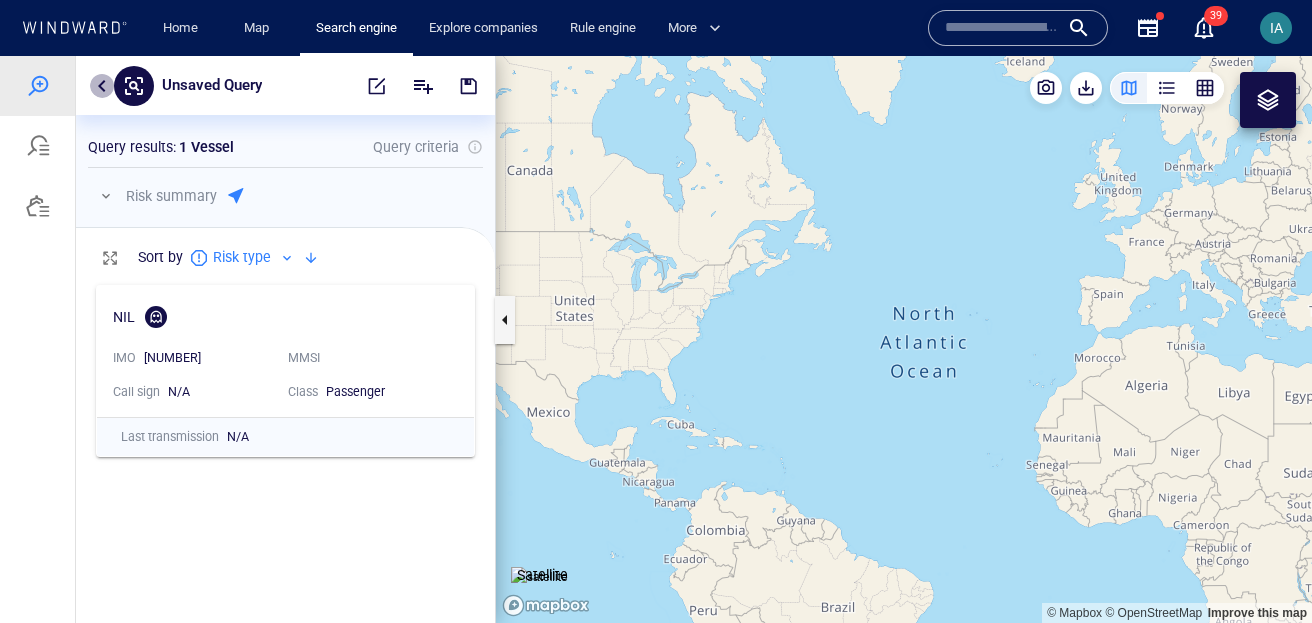 click at bounding box center (102, 86) 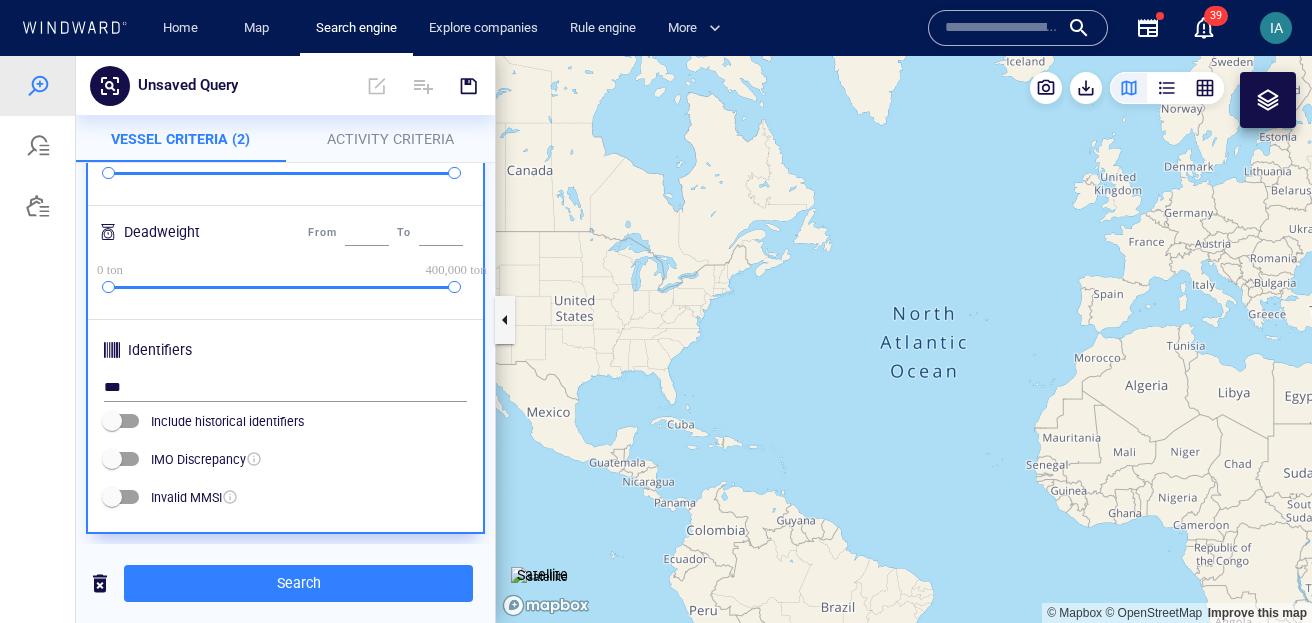 scroll, scrollTop: 569, scrollLeft: 0, axis: vertical 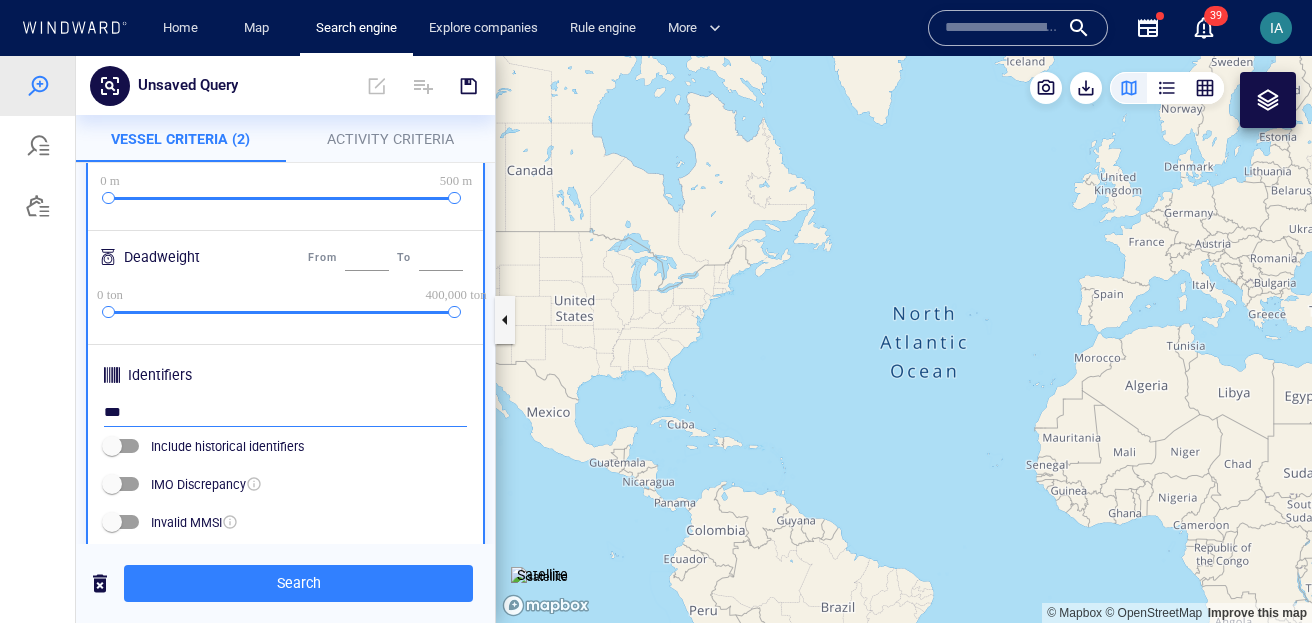 click on "***" at bounding box center (285, 413) 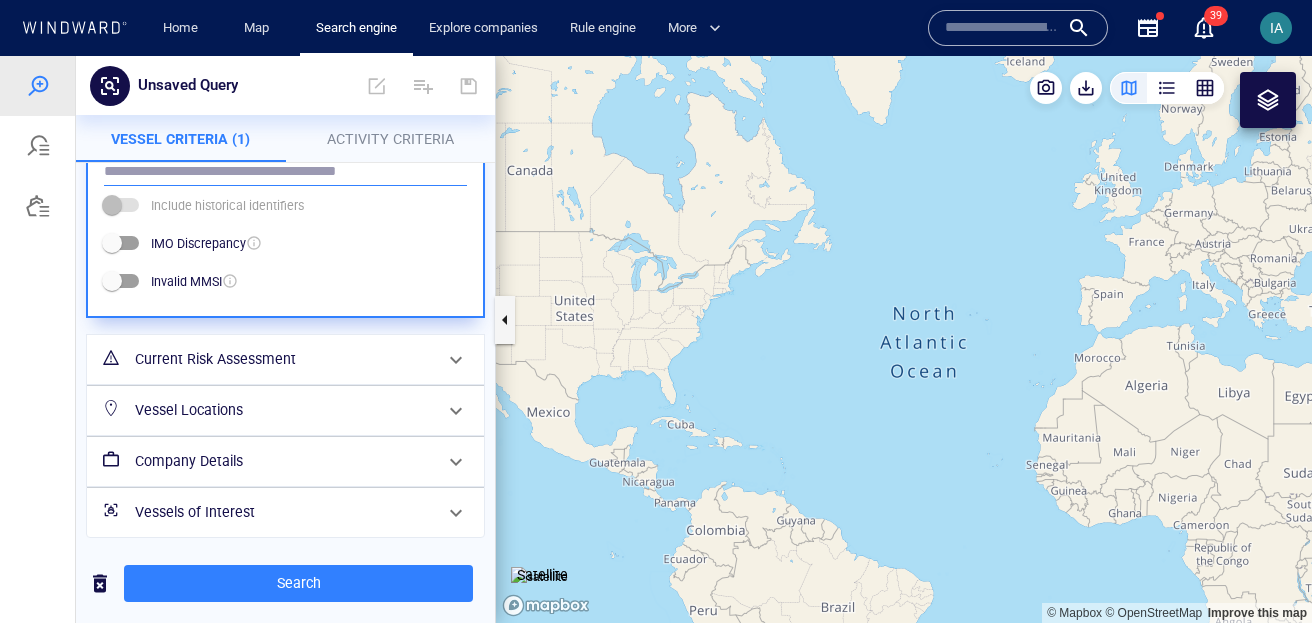 scroll, scrollTop: 811, scrollLeft: 0, axis: vertical 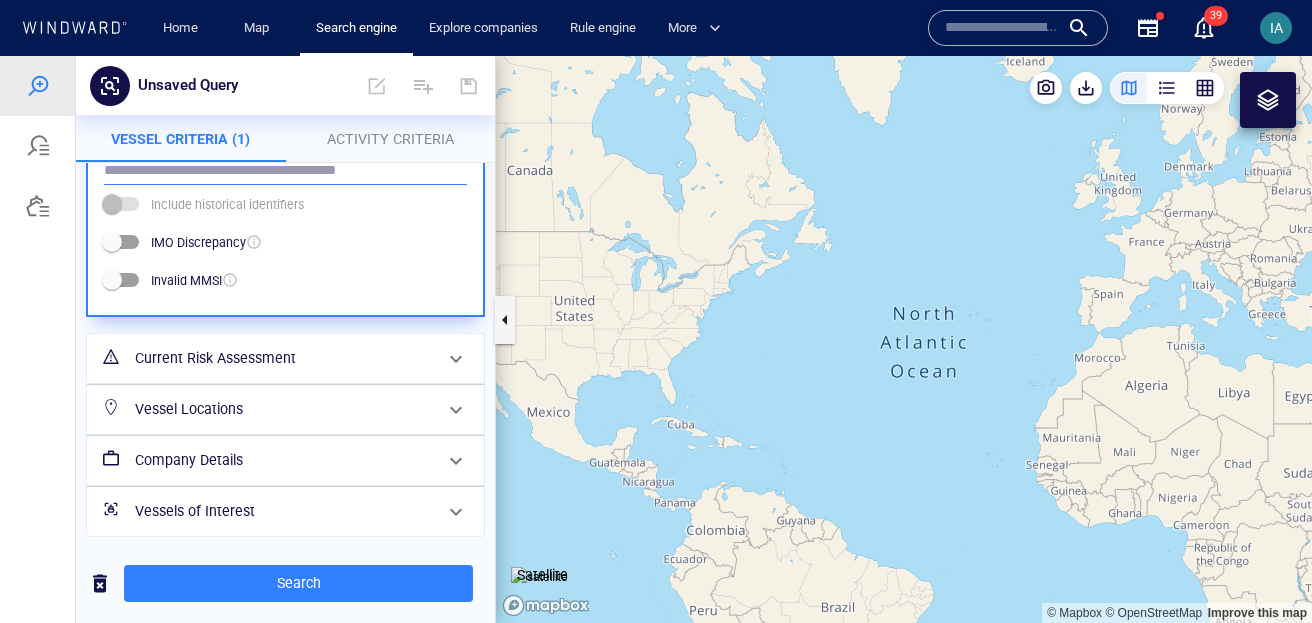 type 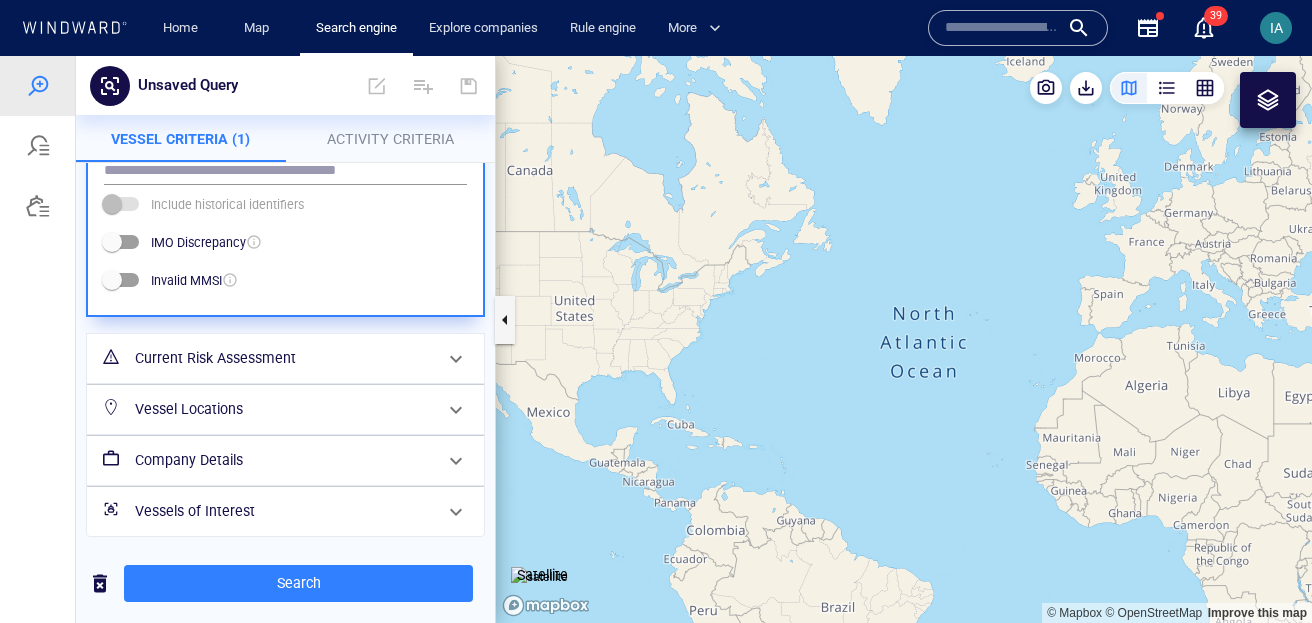 click on "Vessel Locations" at bounding box center (283, 409) 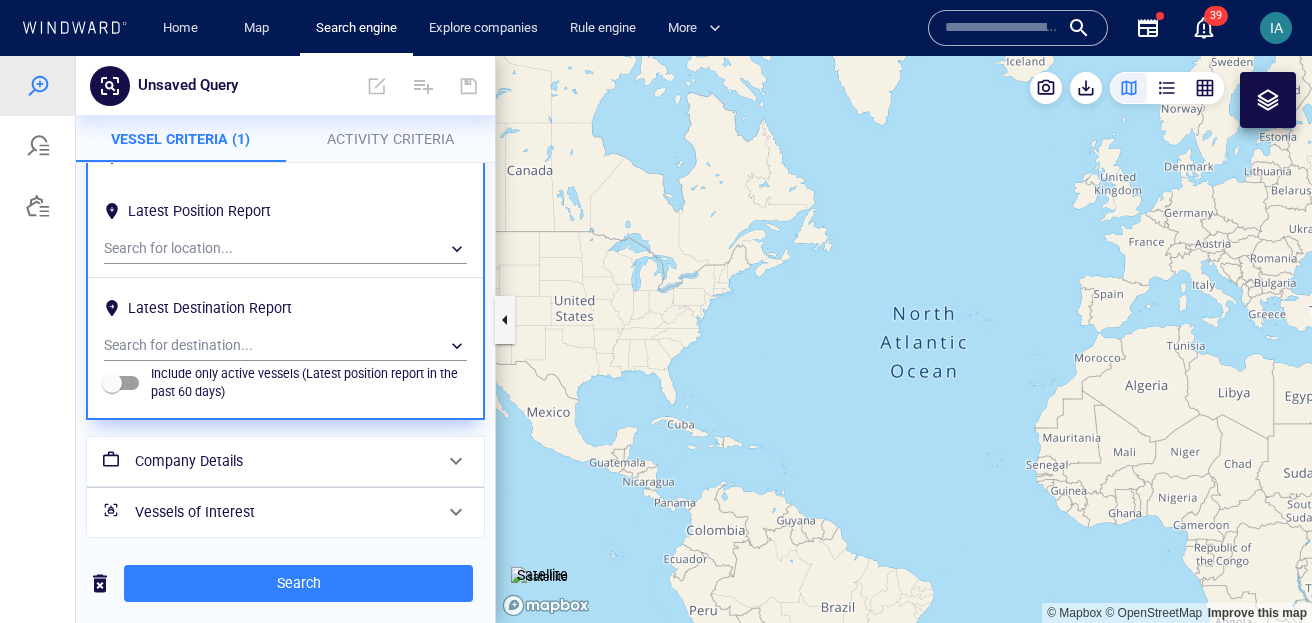 scroll, scrollTop: 232, scrollLeft: 0, axis: vertical 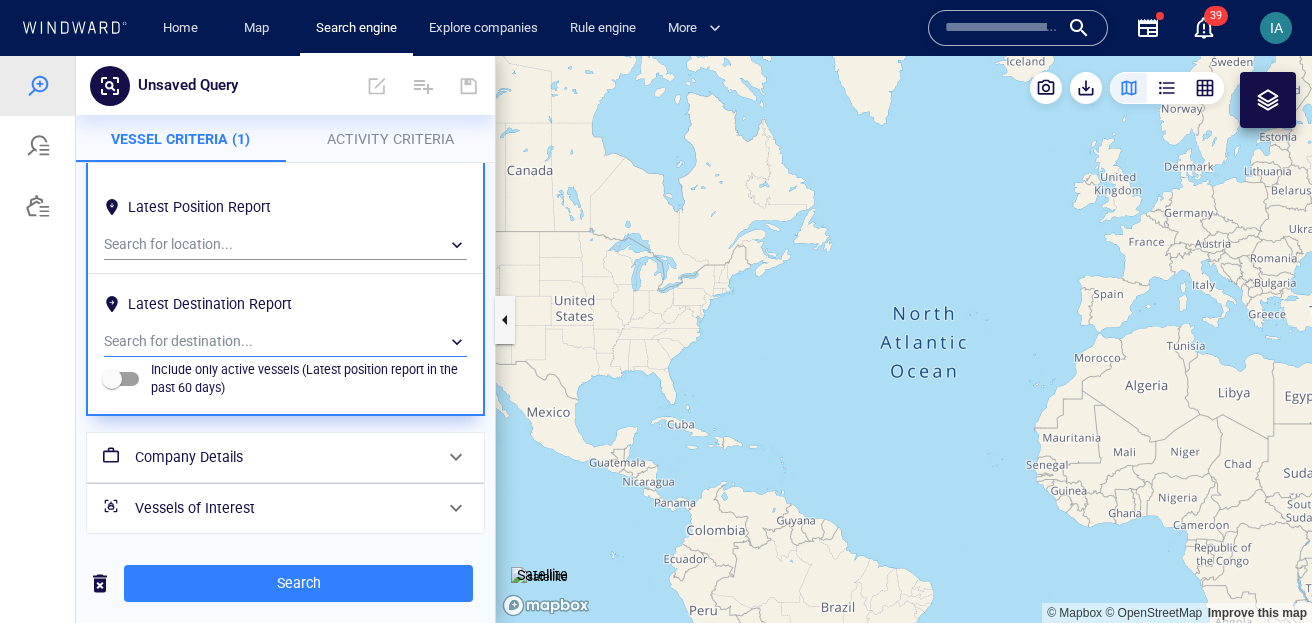 click on "​" at bounding box center (285, 342) 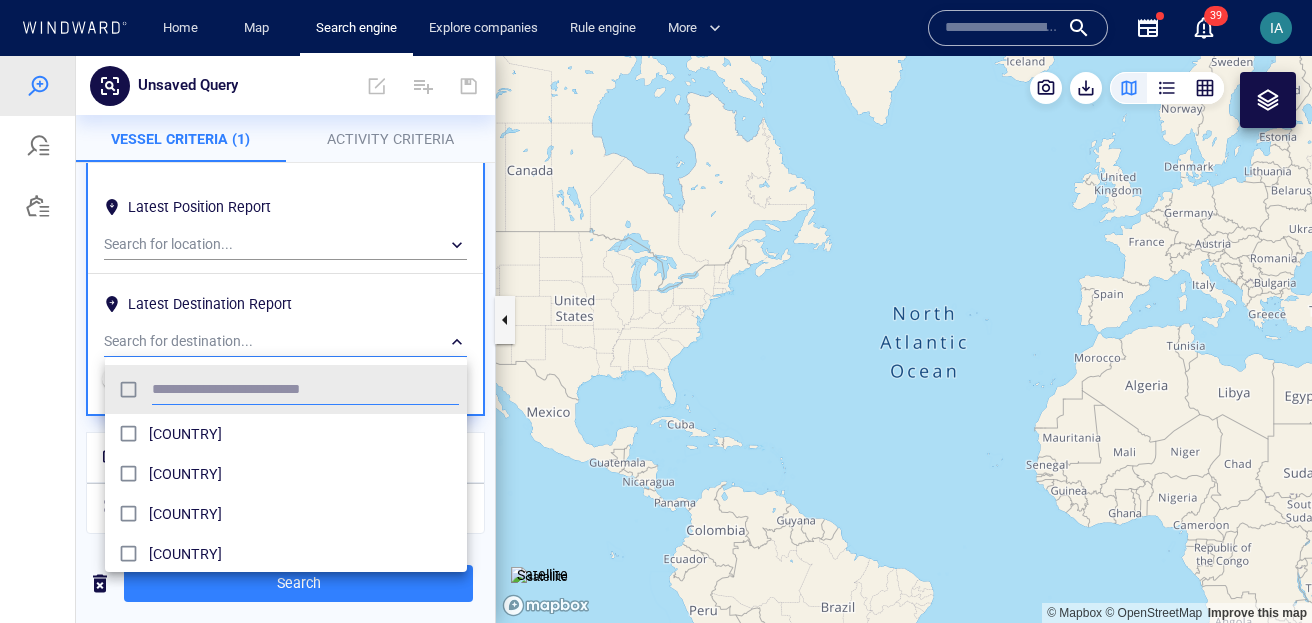 scroll, scrollTop: 0, scrollLeft: 1, axis: horizontal 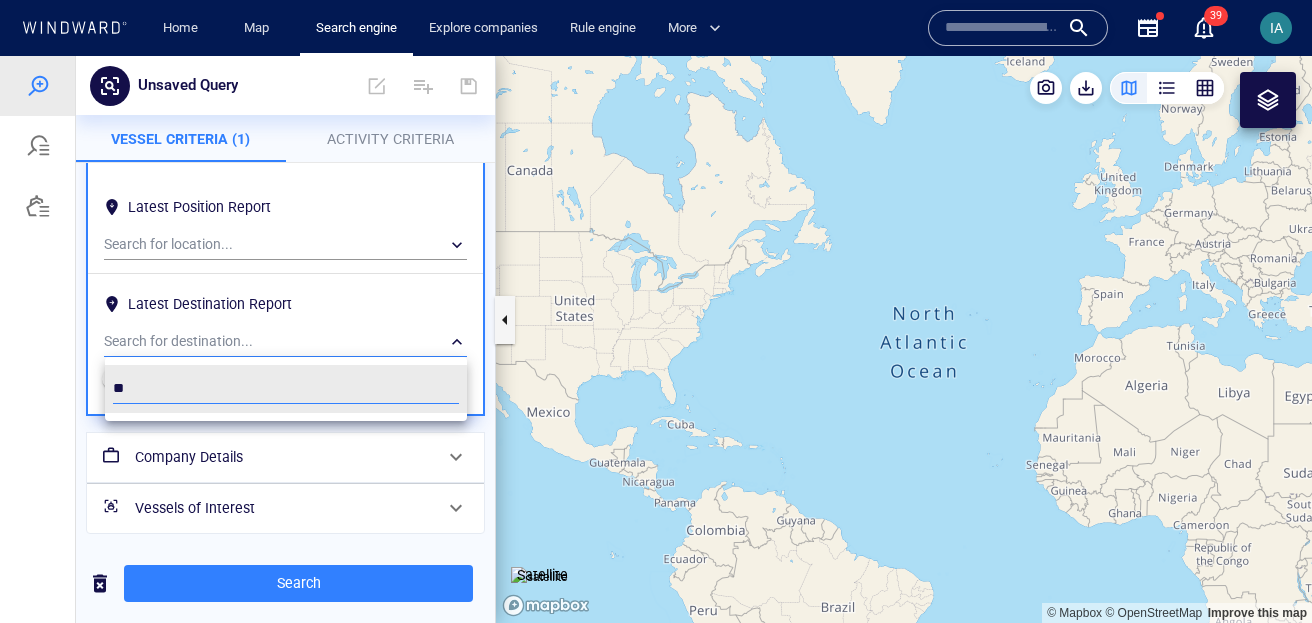 type on "*" 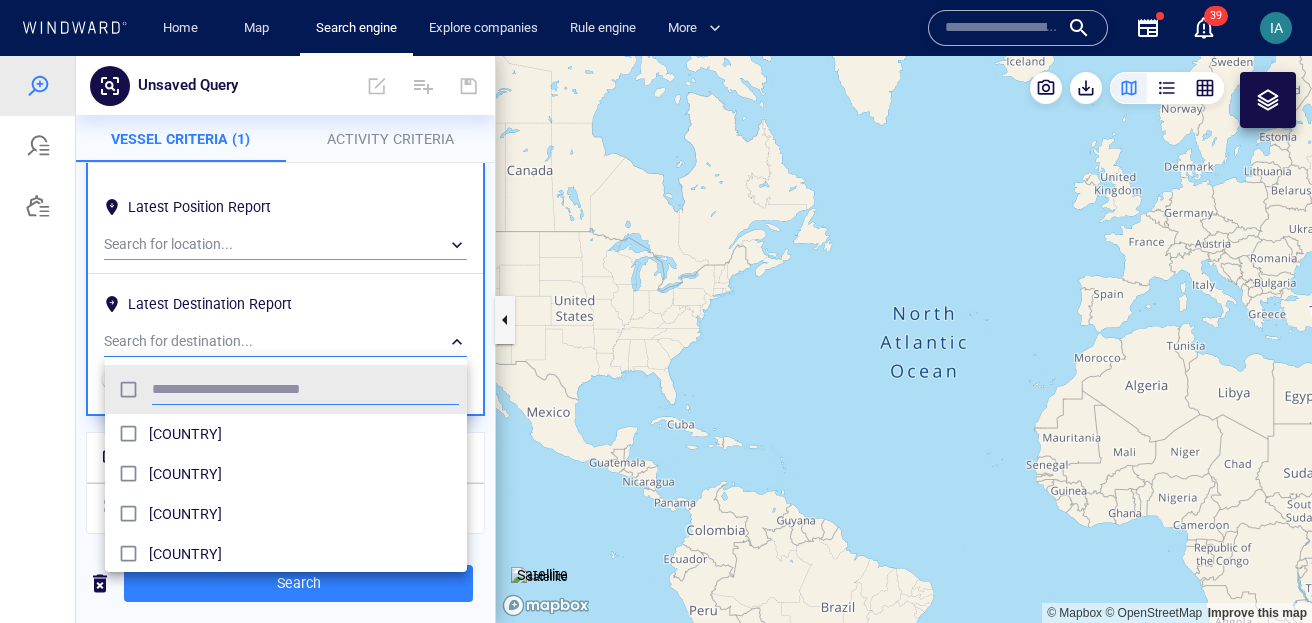 scroll, scrollTop: 0, scrollLeft: 1, axis: horizontal 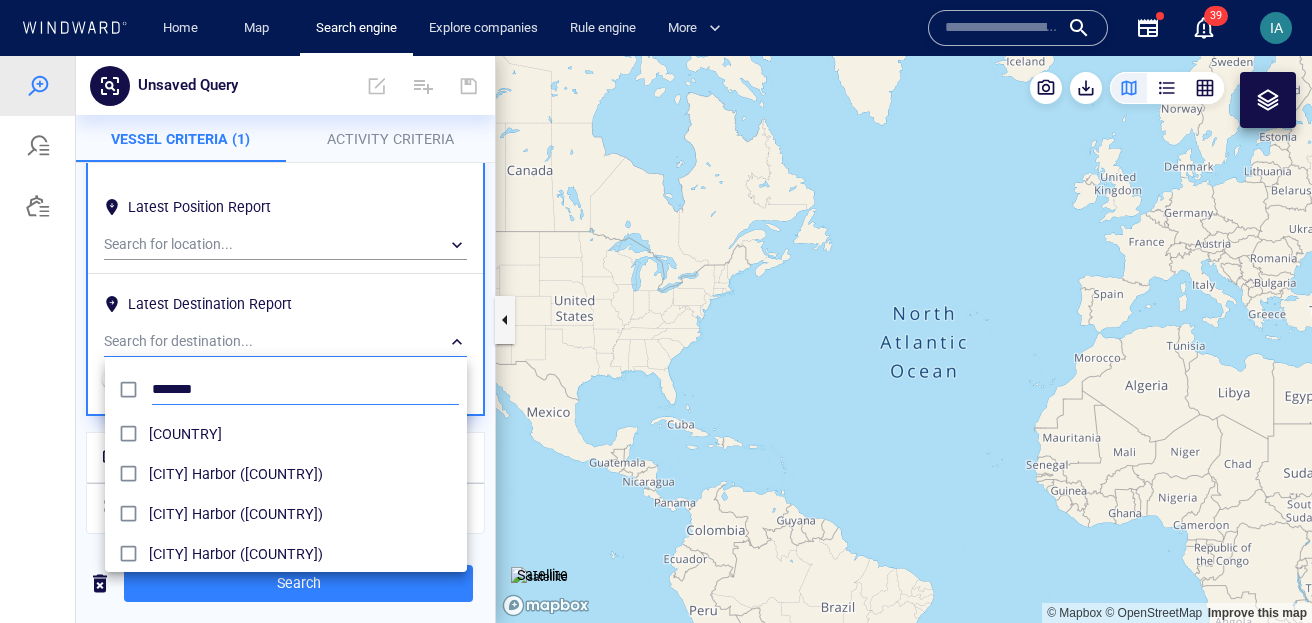 type on "*******" 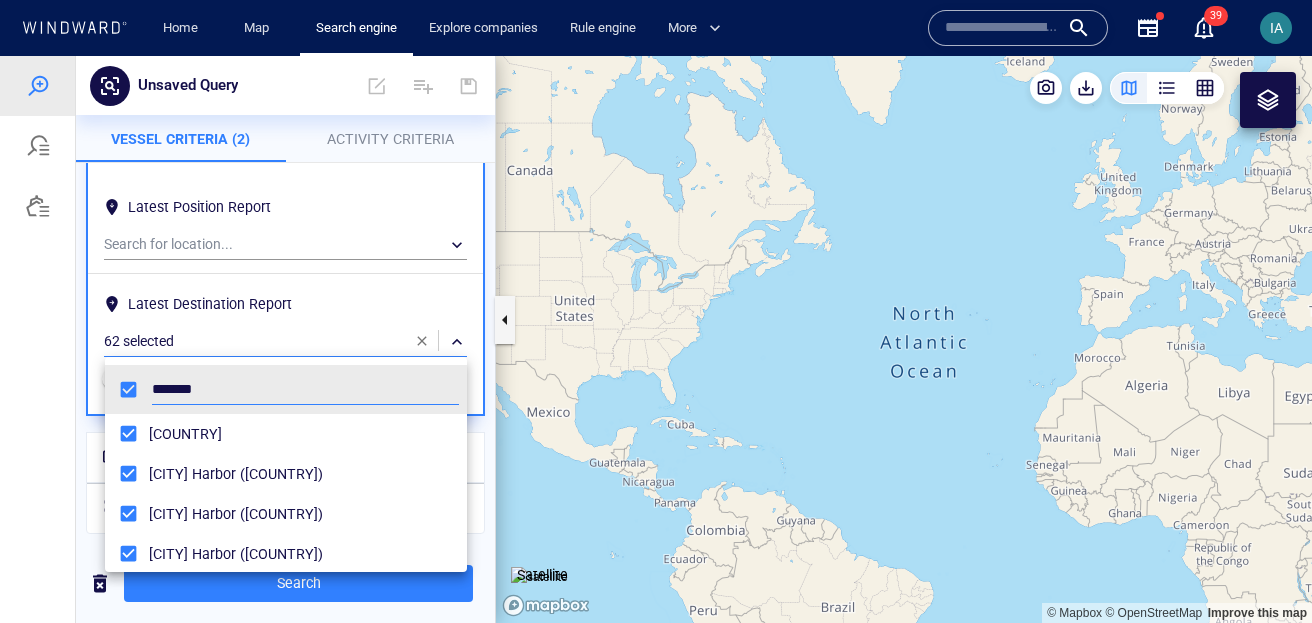 click at bounding box center (656, 339) 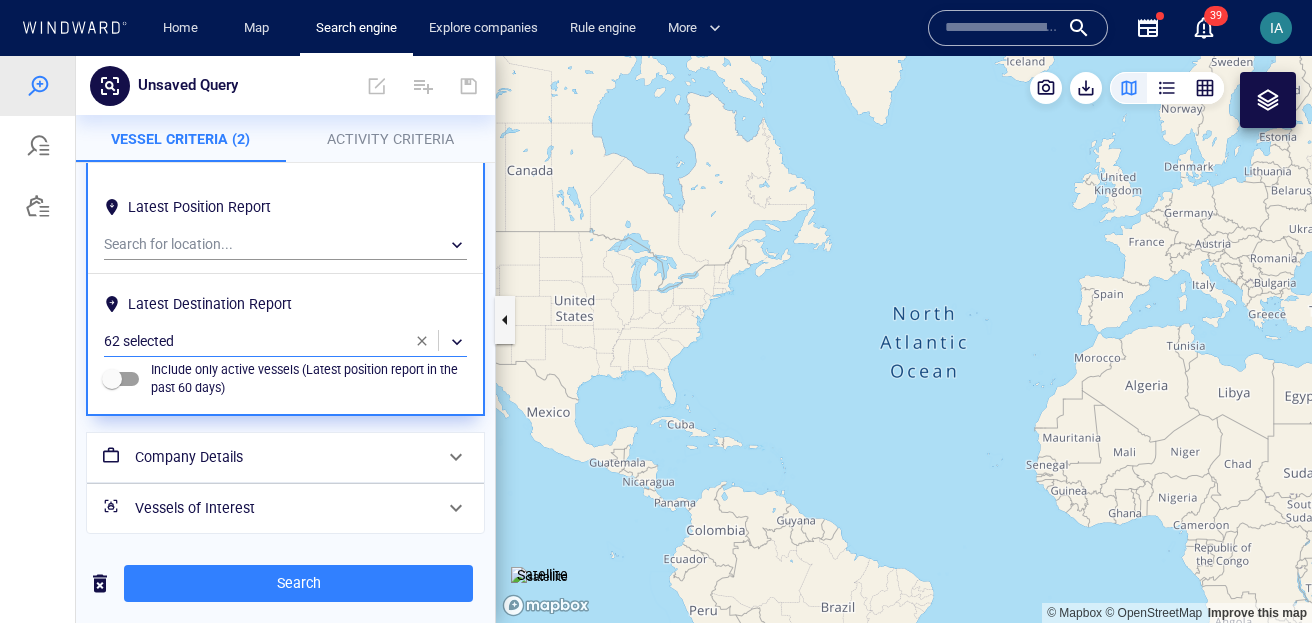 click on "Search" at bounding box center [298, 583] 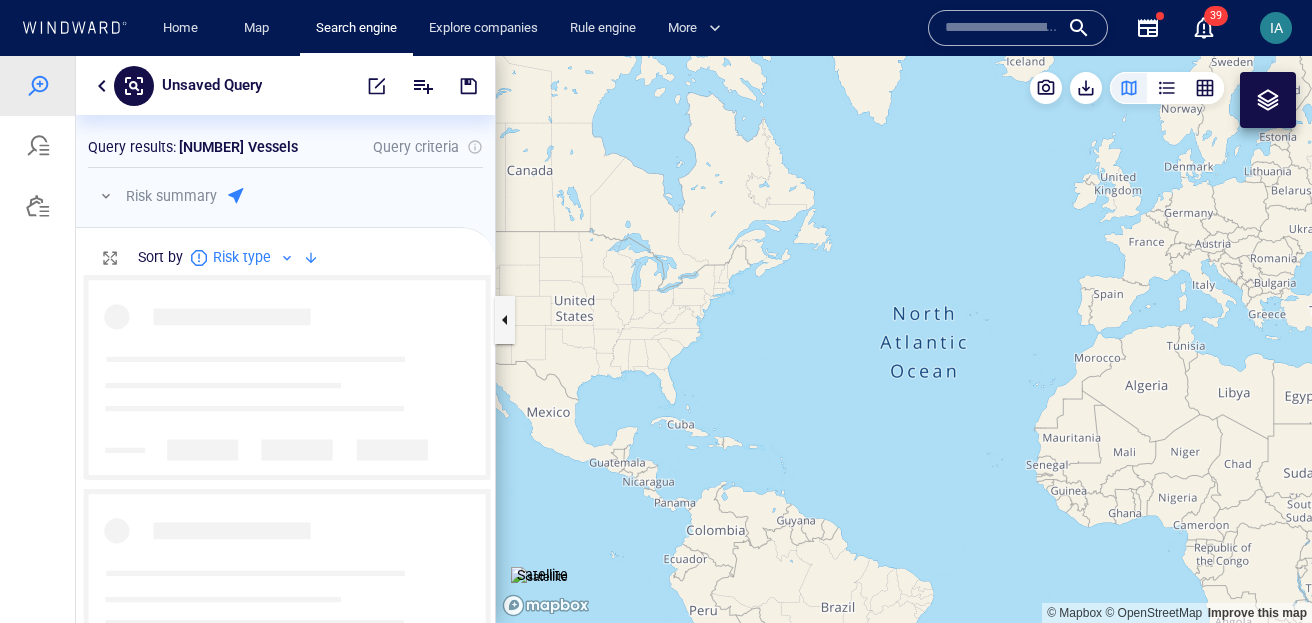 scroll, scrollTop: 0, scrollLeft: 1, axis: horizontal 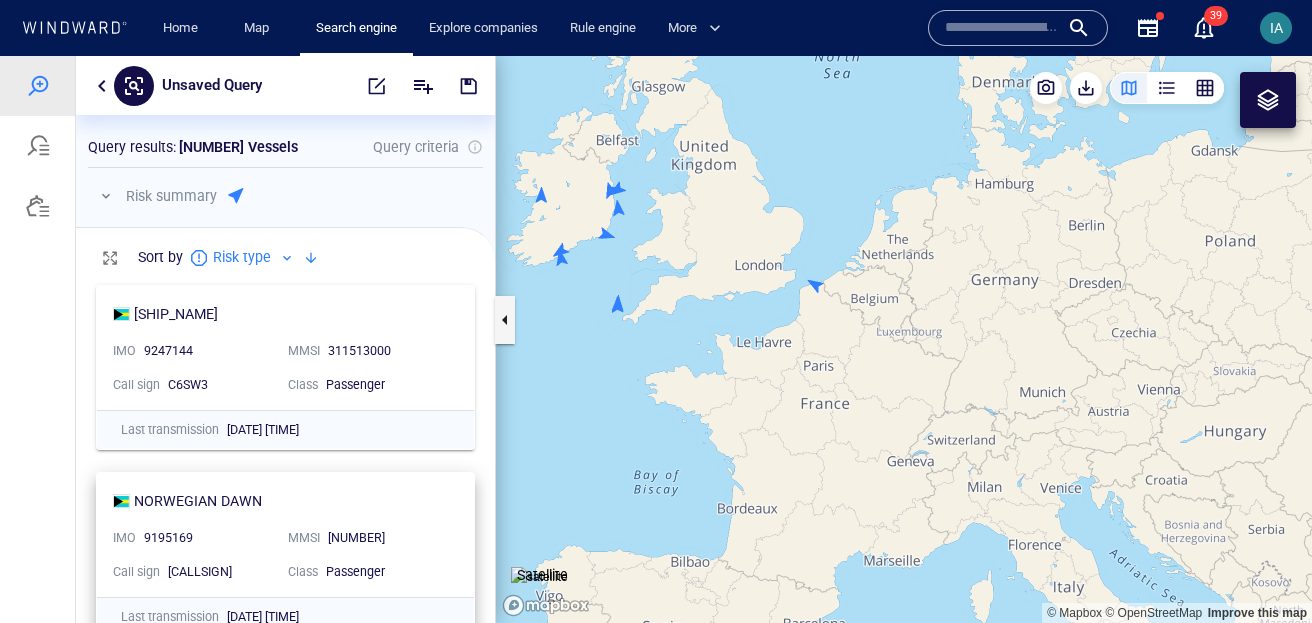 click on "NORWEGIAN DAWN" at bounding box center [277, 501] 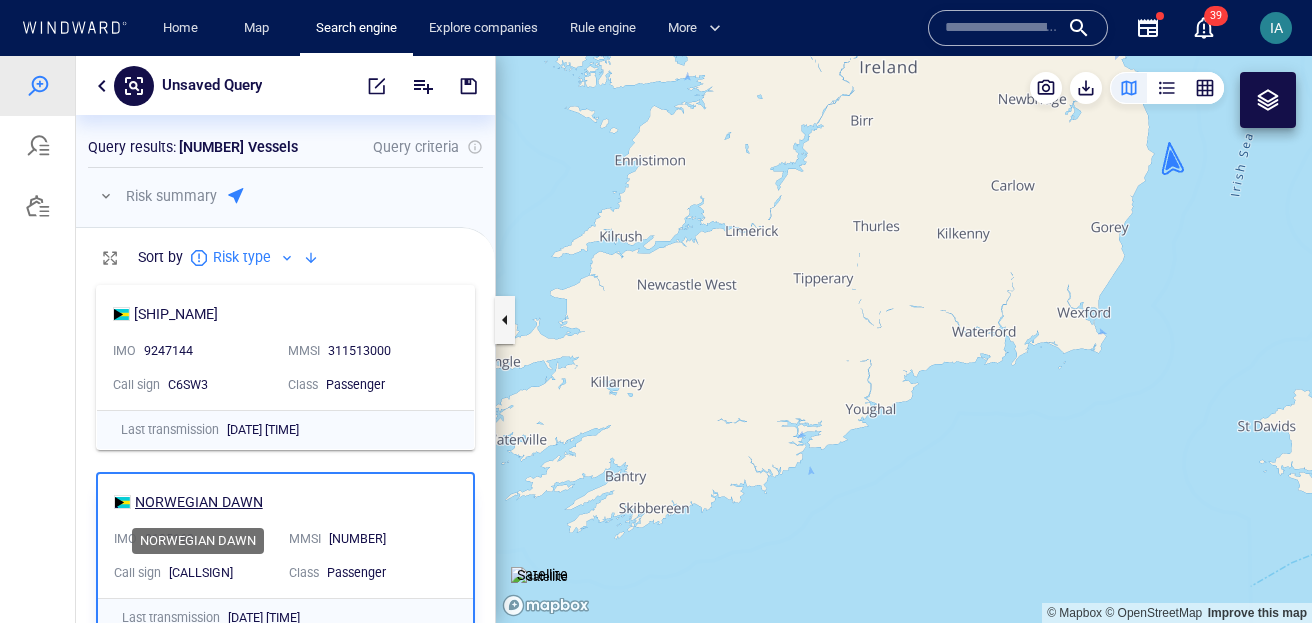 click on "NORWEGIAN DAWN" at bounding box center [199, 502] 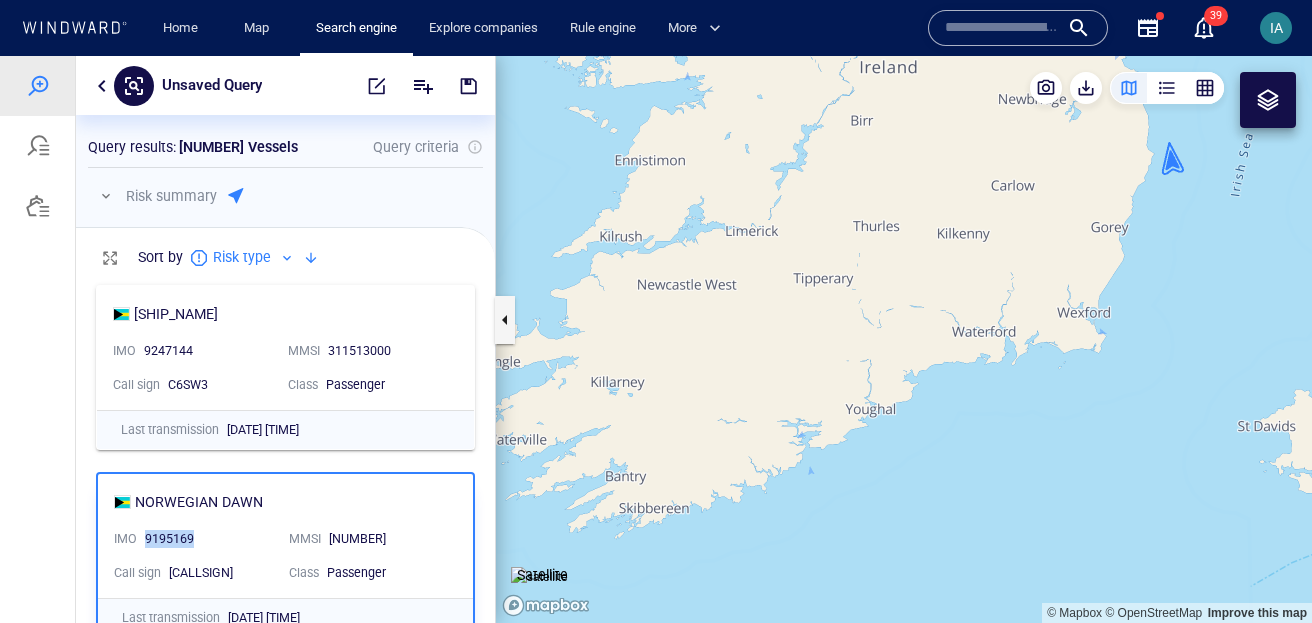 drag, startPoint x: 202, startPoint y: 541, endPoint x: 145, endPoint y: 544, distance: 57.07889 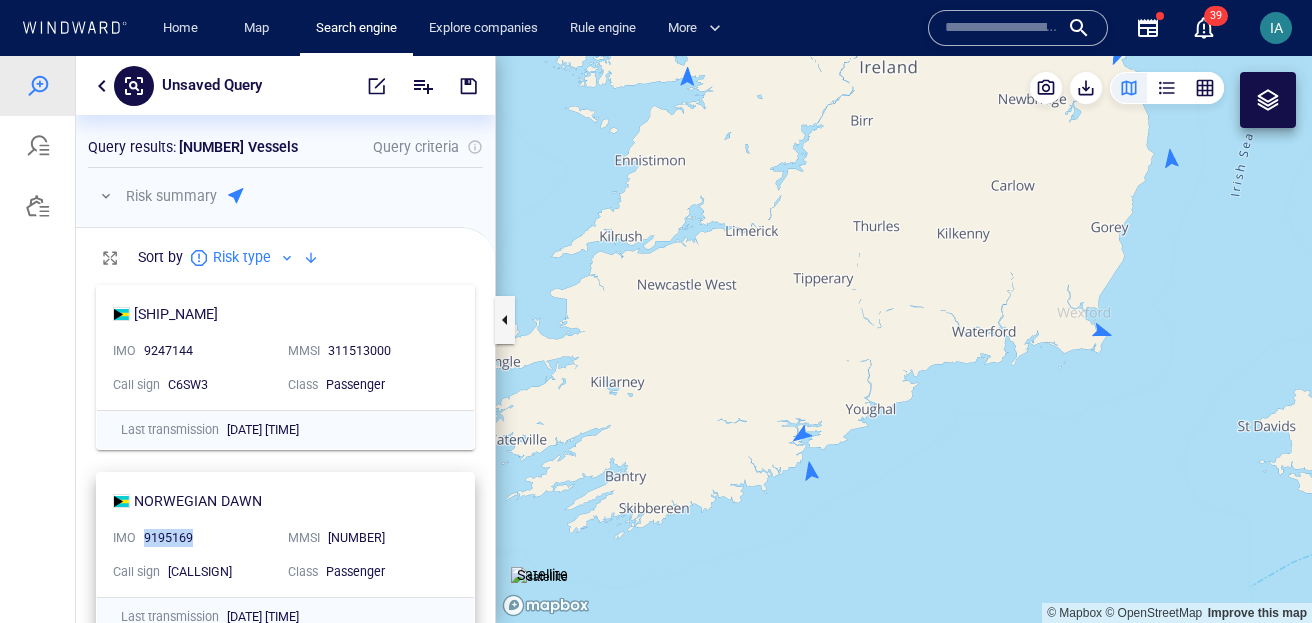 copy on "9195169" 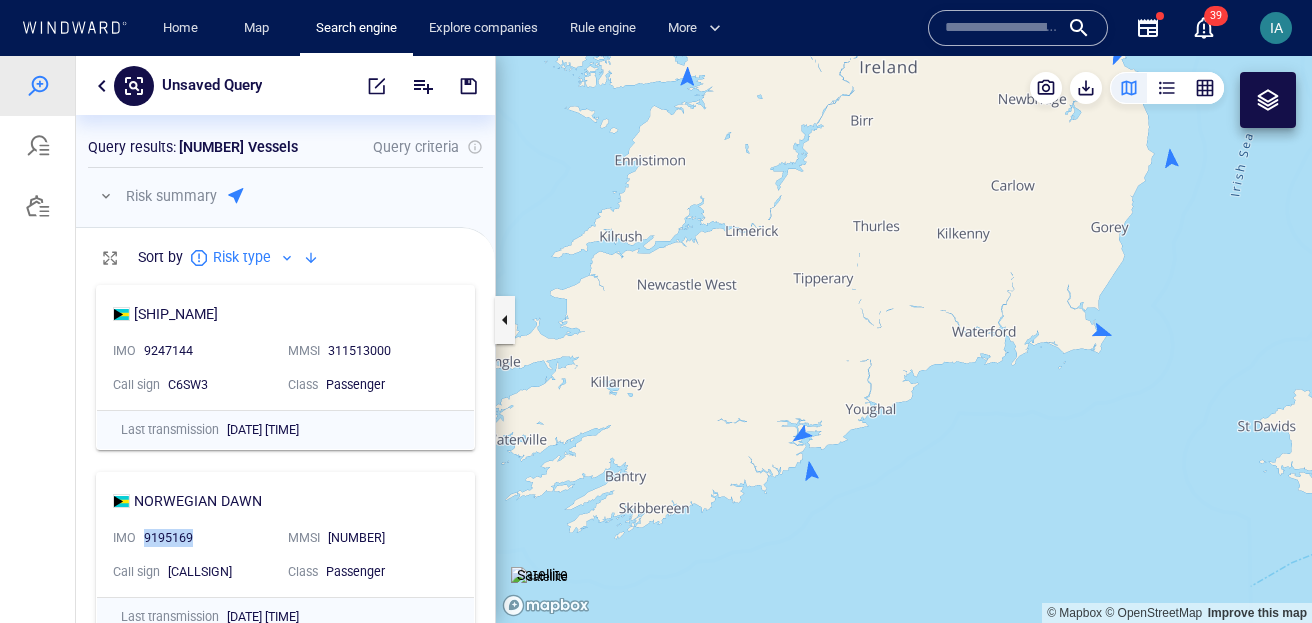 click at bounding box center (102, 86) 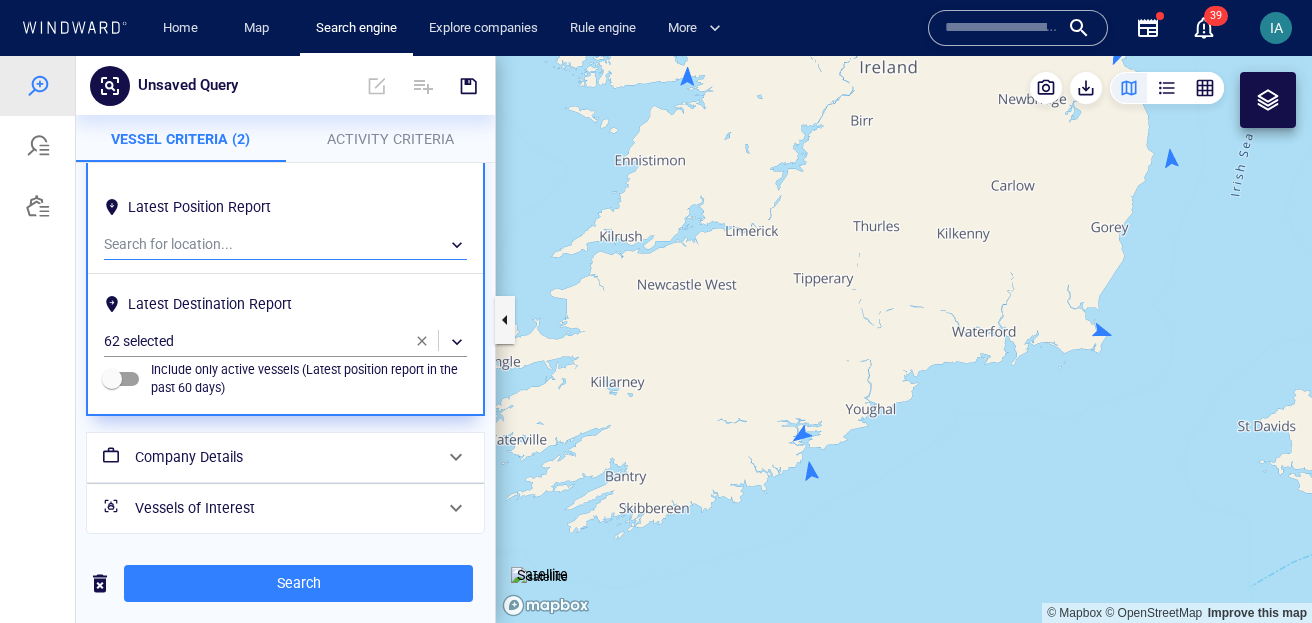 scroll, scrollTop: 0, scrollLeft: 0, axis: both 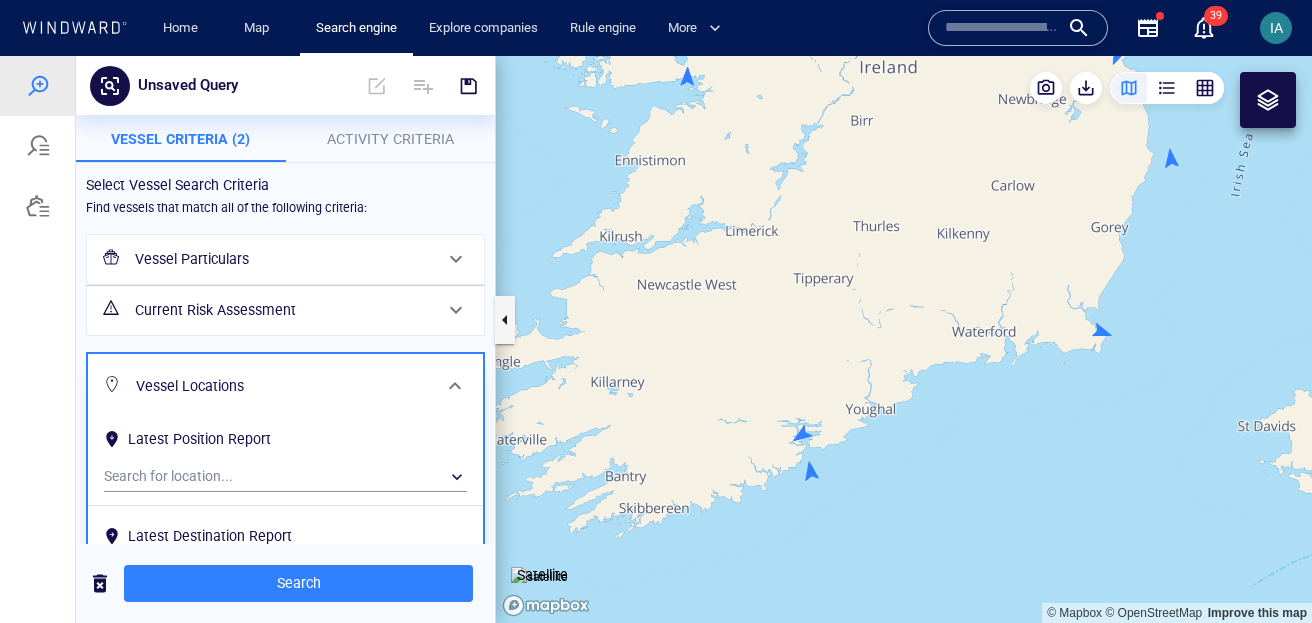 click at bounding box center [455, 386] 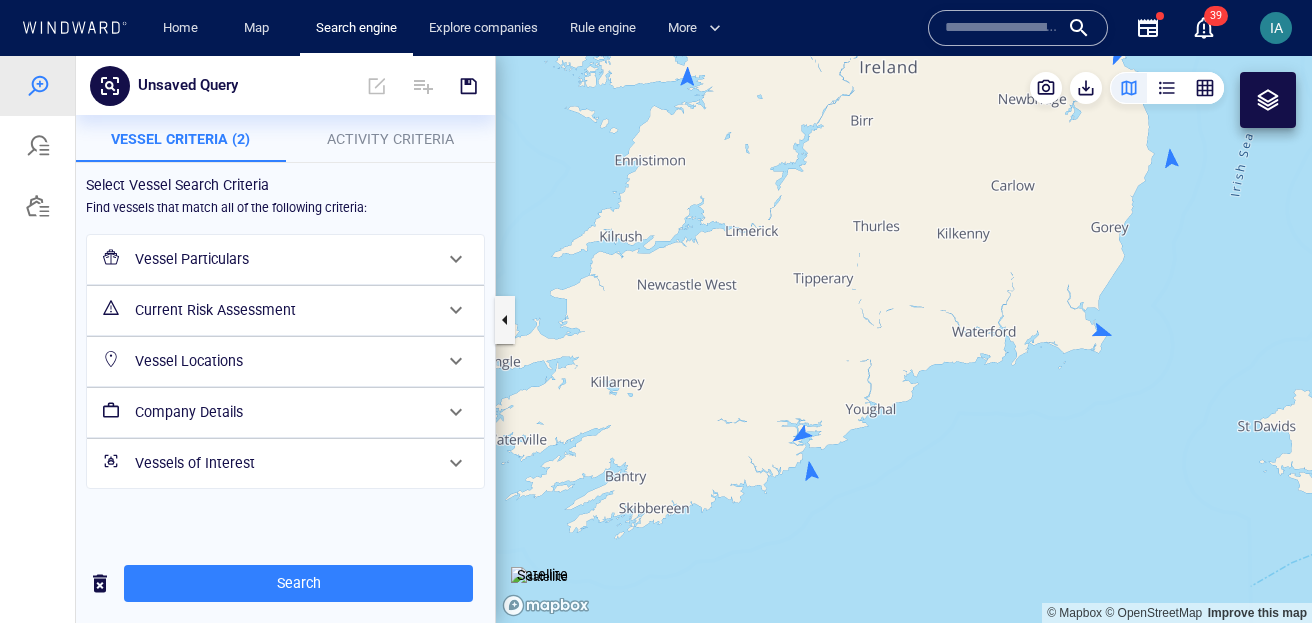 click on "Vessel Particulars" at bounding box center (283, 259) 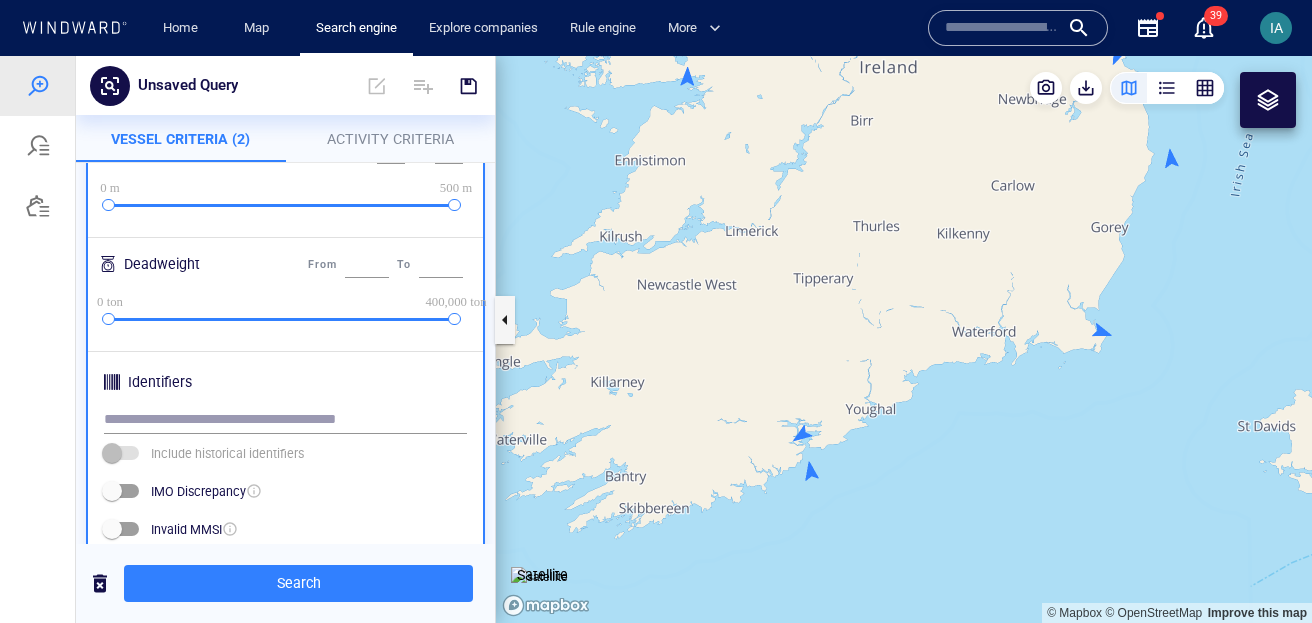 scroll, scrollTop: 559, scrollLeft: 0, axis: vertical 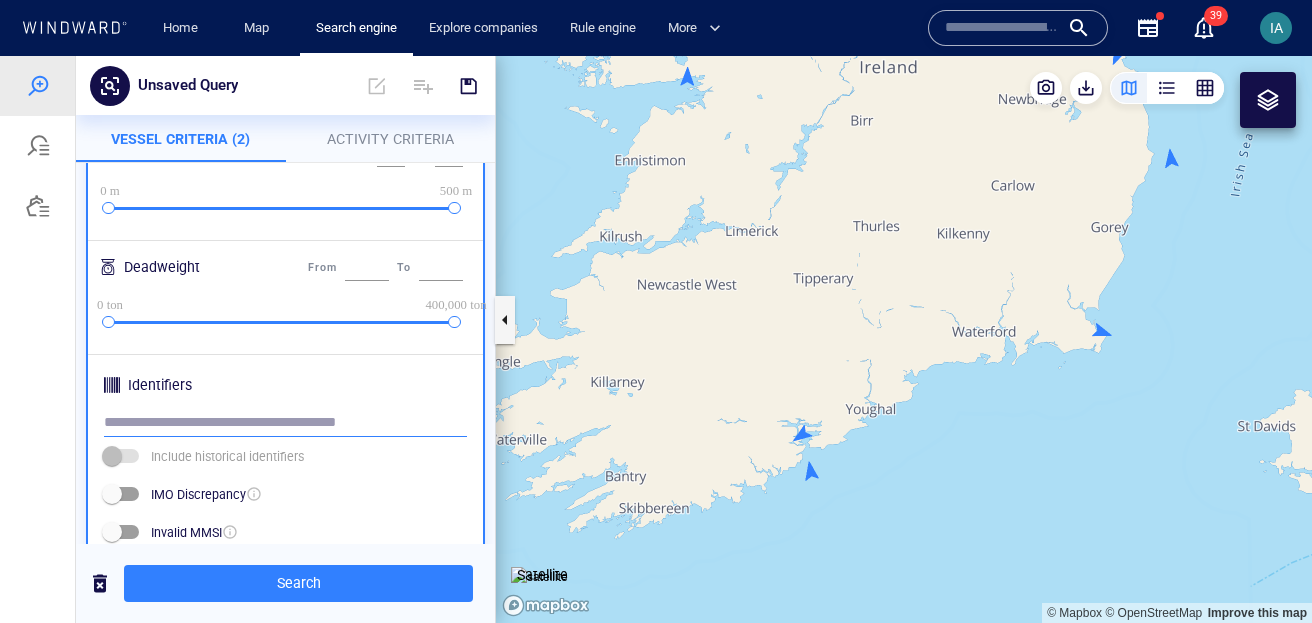 click at bounding box center (285, 423) 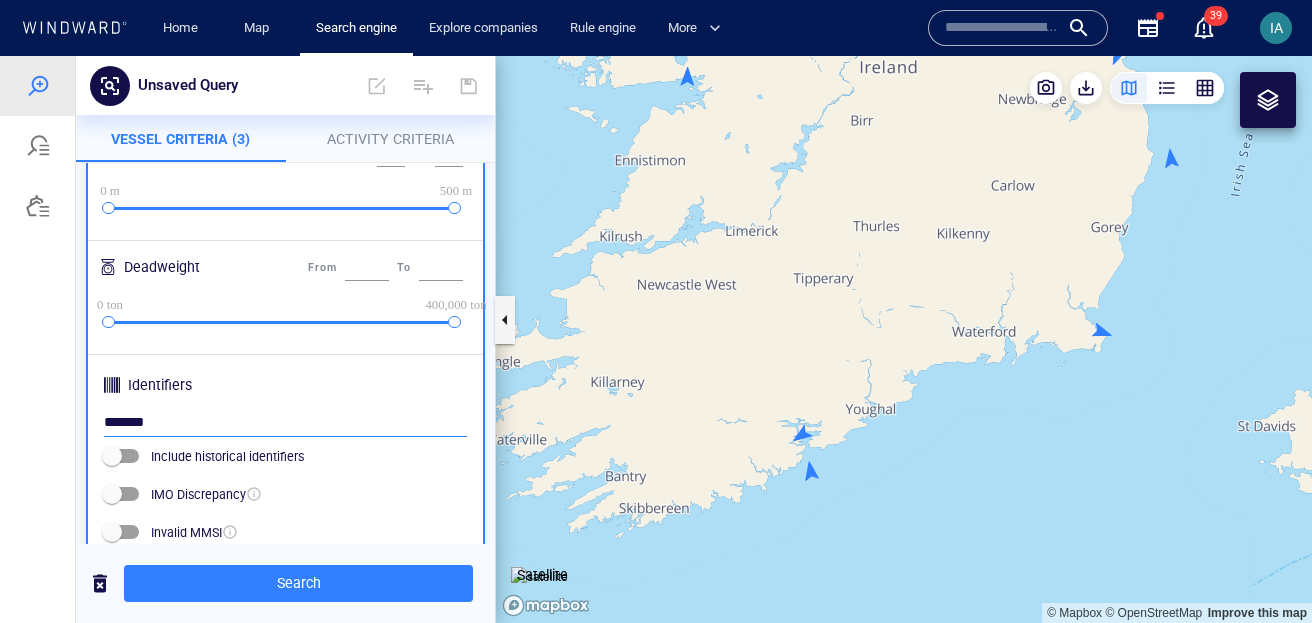 type on "*******" 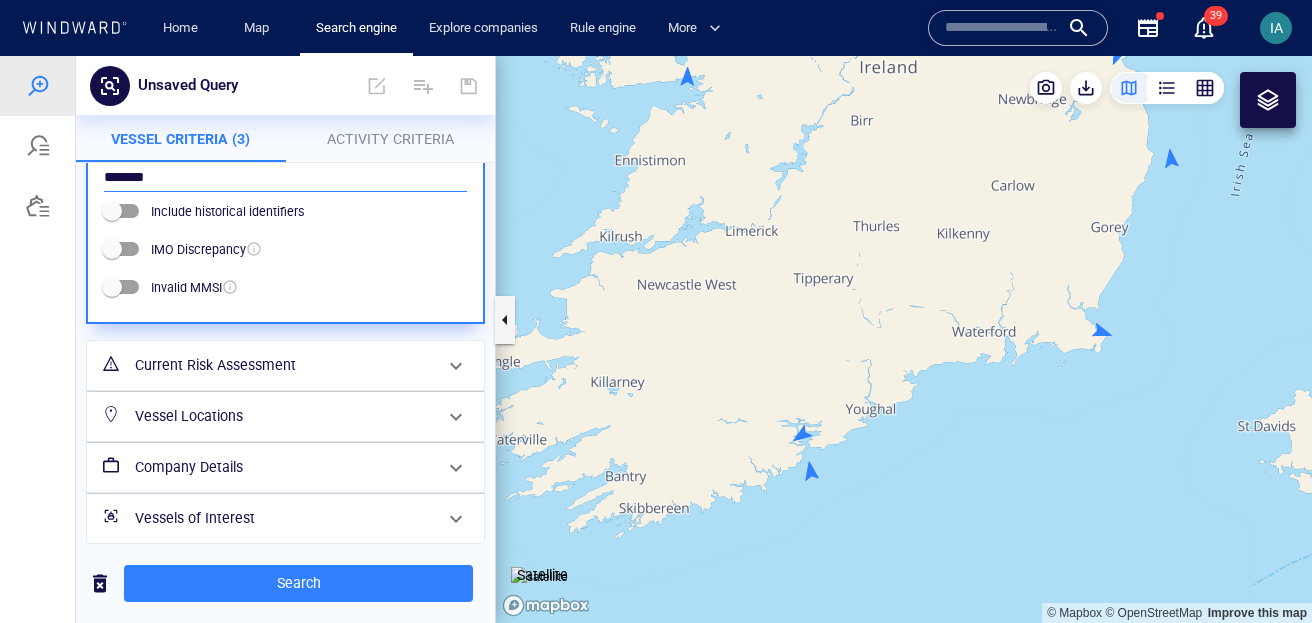 scroll, scrollTop: 815, scrollLeft: 0, axis: vertical 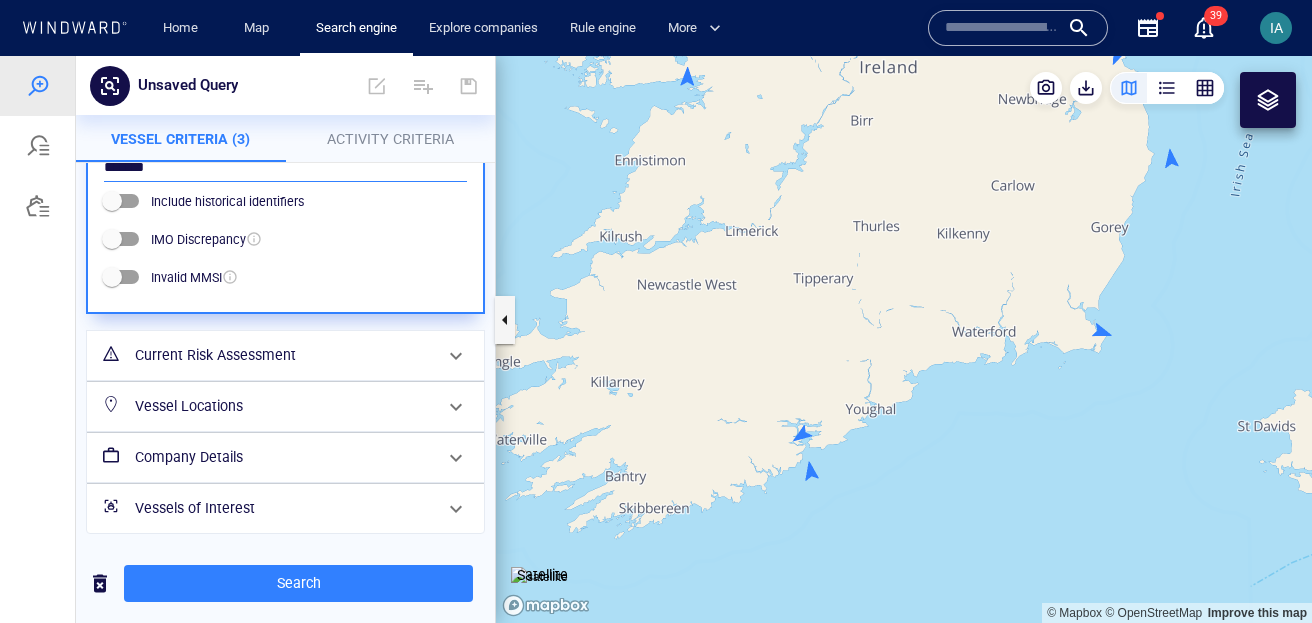 click on "Vessel Locations" at bounding box center (283, 406) 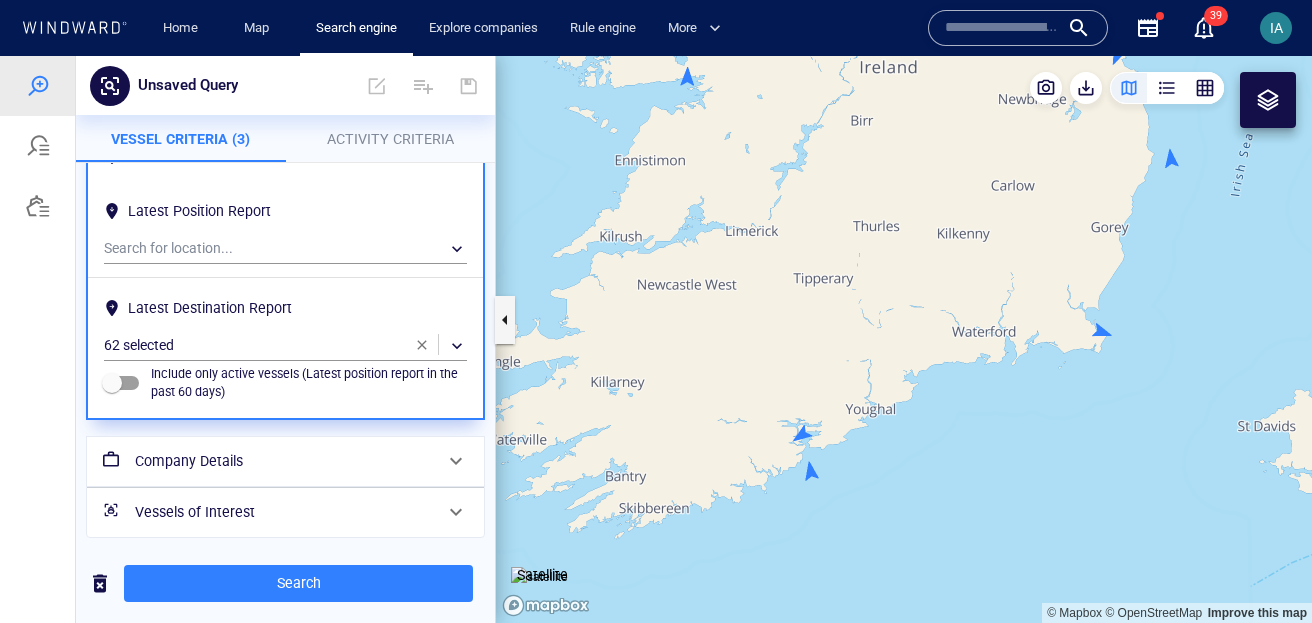 scroll, scrollTop: 232, scrollLeft: 0, axis: vertical 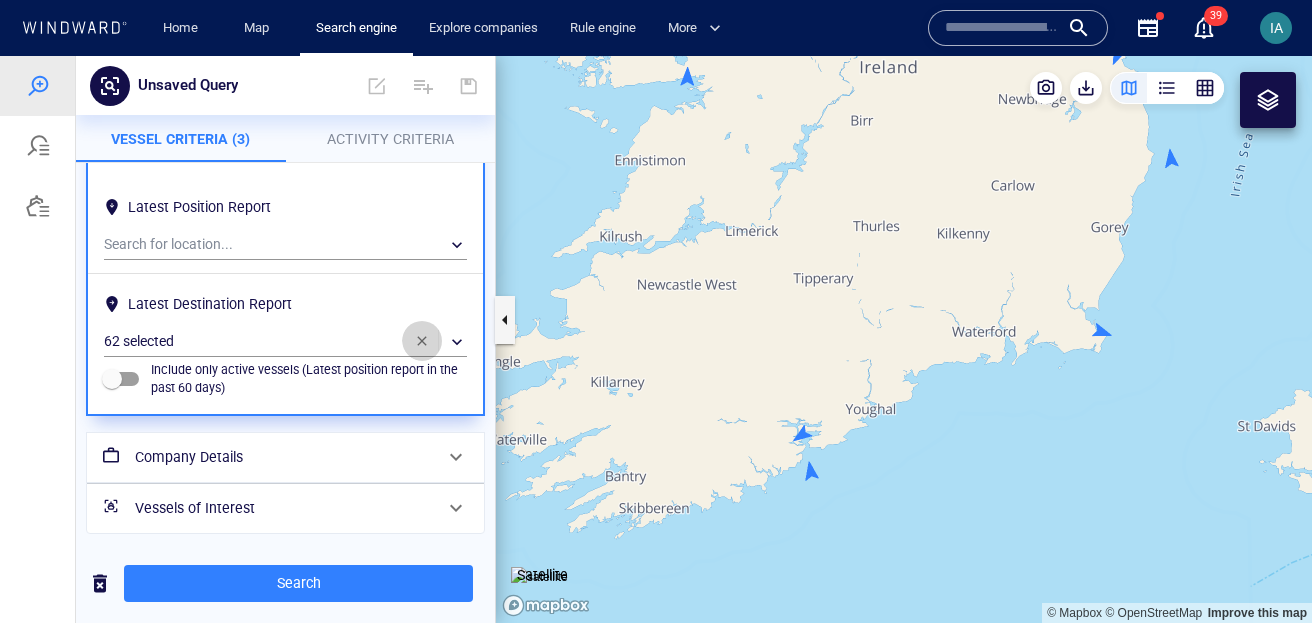 click at bounding box center [422, 341] 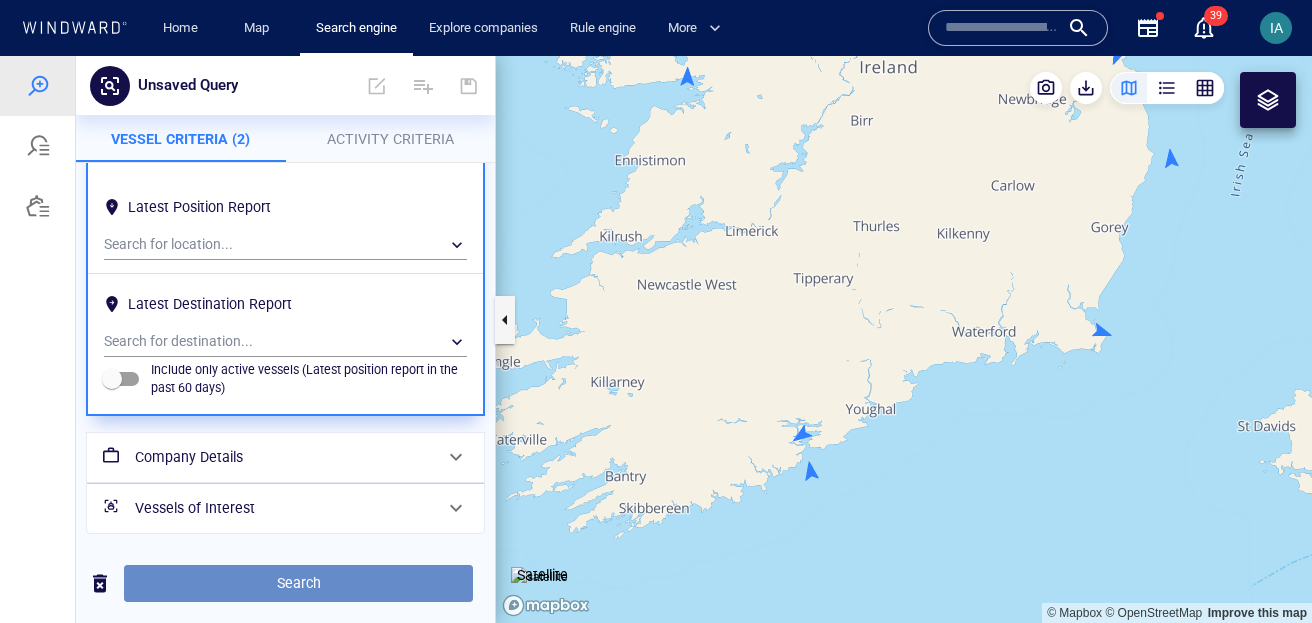 click on "Search" at bounding box center (298, 583) 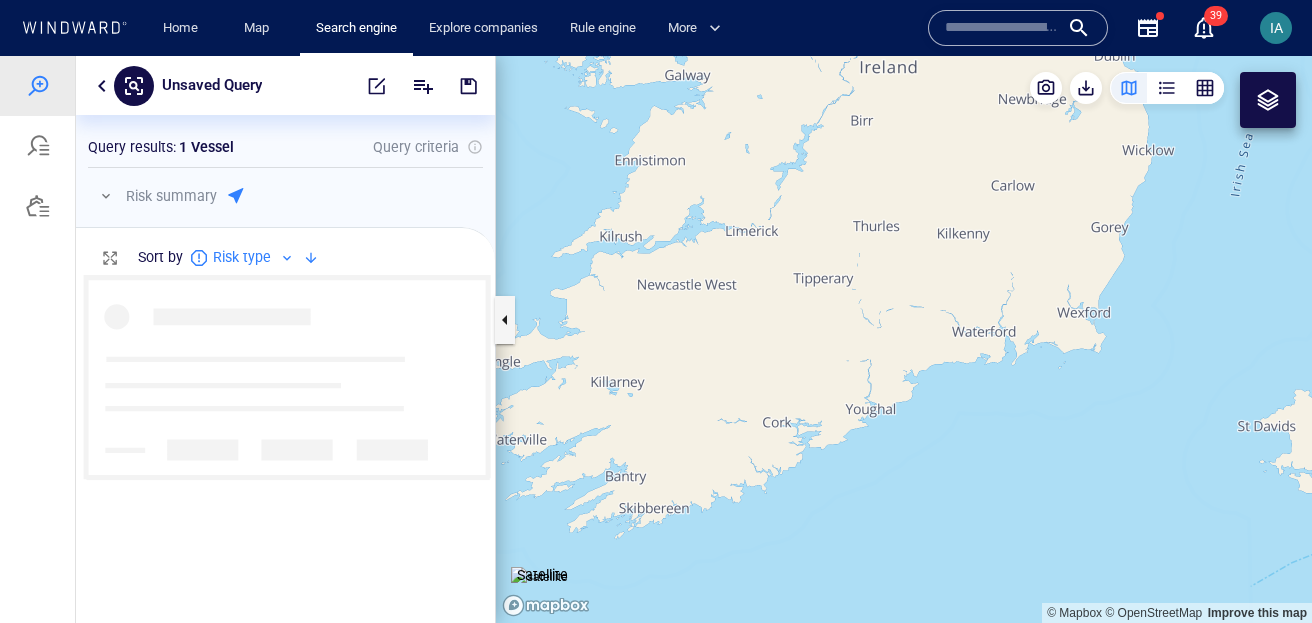 scroll, scrollTop: 0, scrollLeft: 1, axis: horizontal 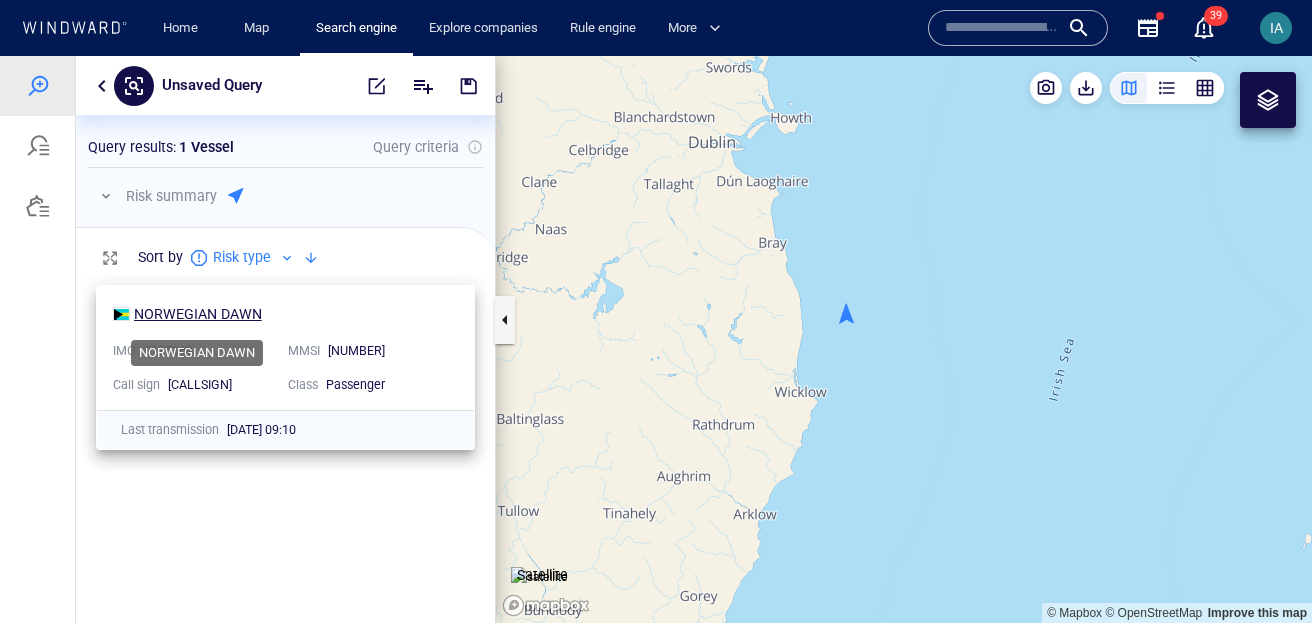 click on "NORWEGIAN DAWN" at bounding box center (198, 314) 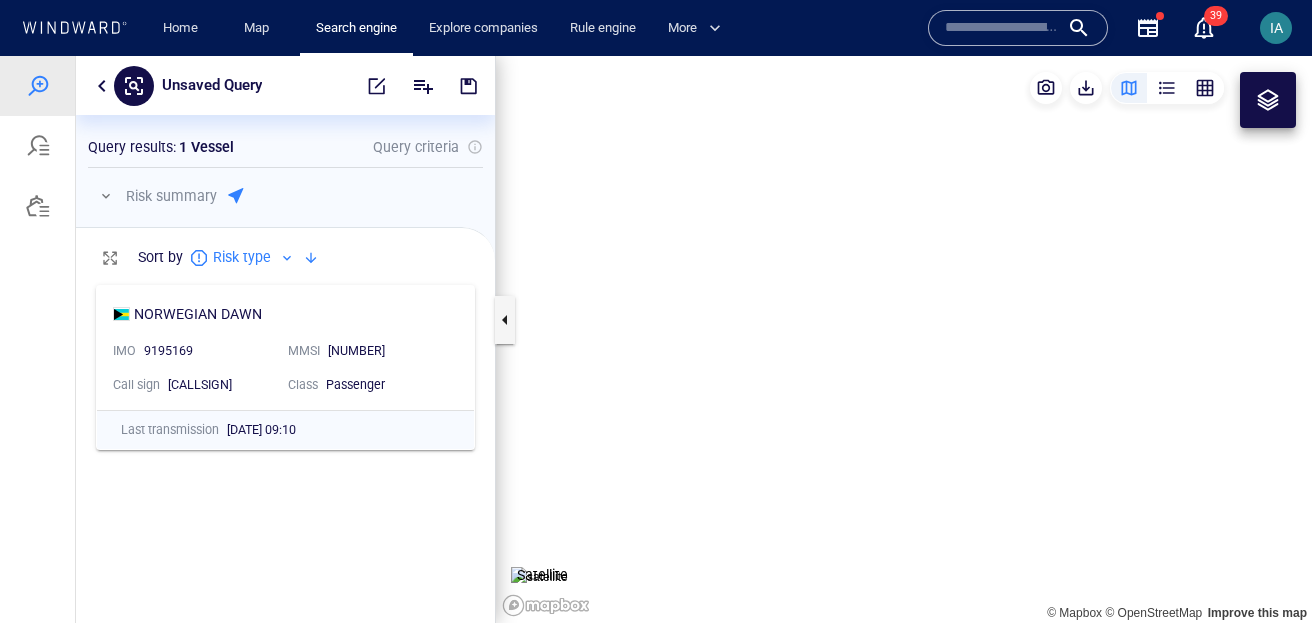 scroll, scrollTop: 0, scrollLeft: 1, axis: horizontal 